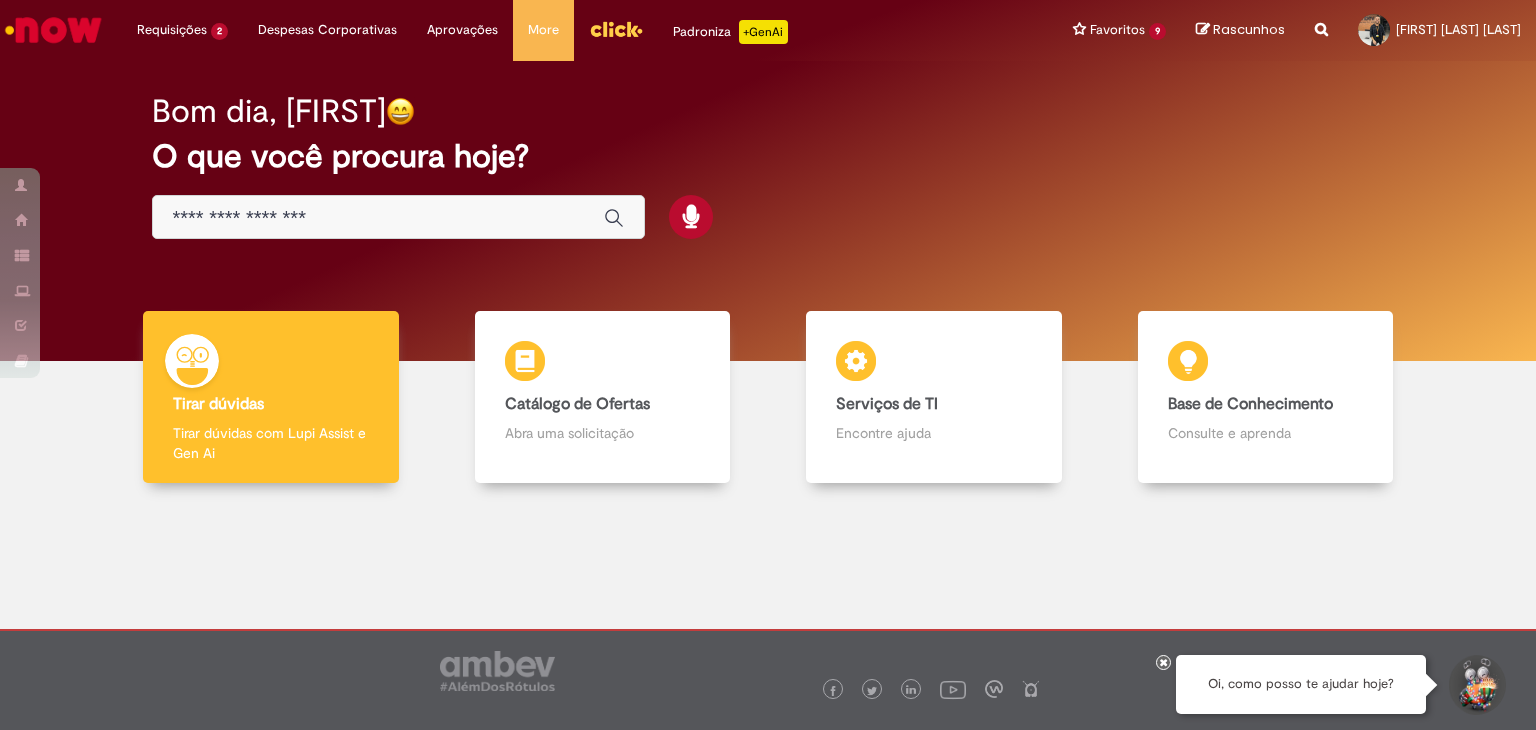 scroll, scrollTop: 0, scrollLeft: 0, axis: both 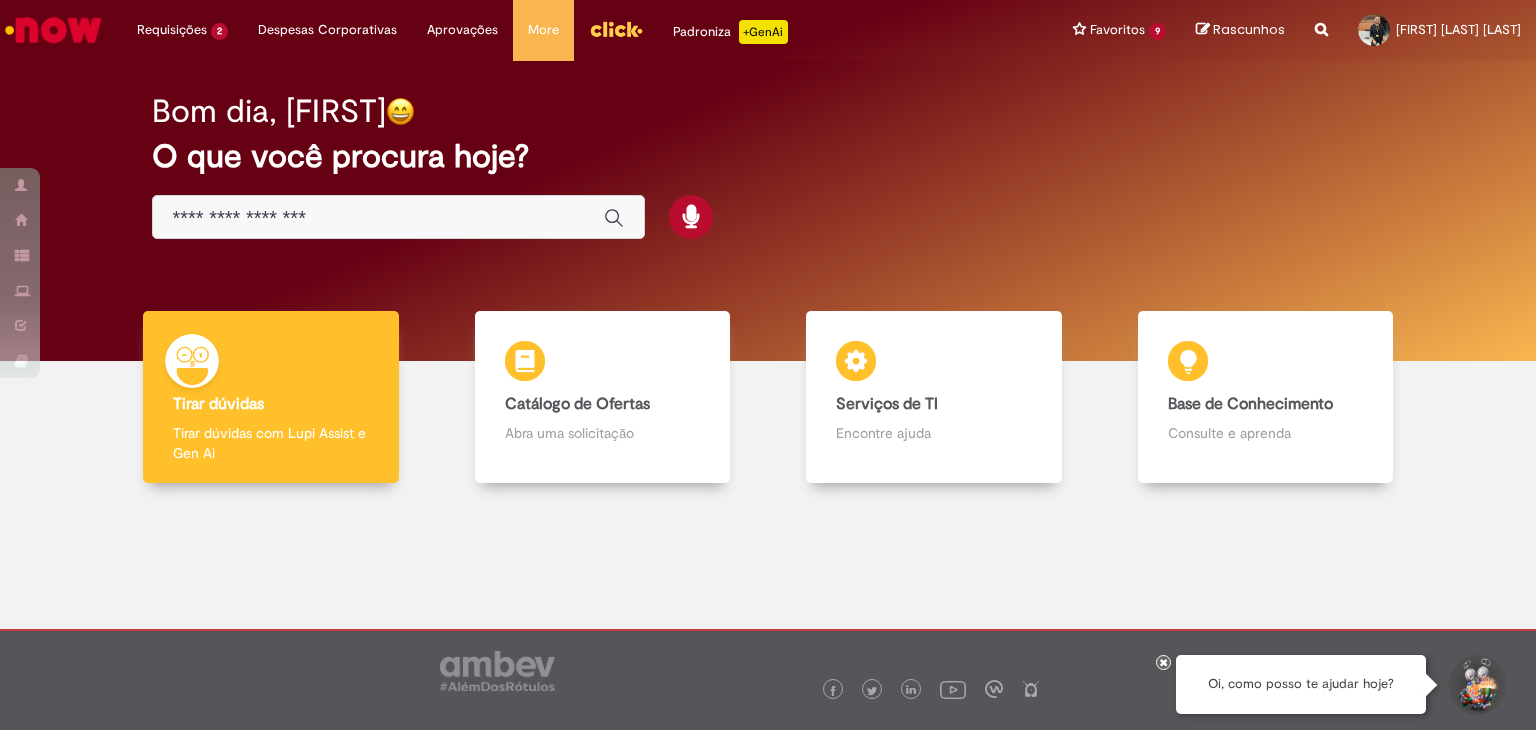 click at bounding box center (398, 217) 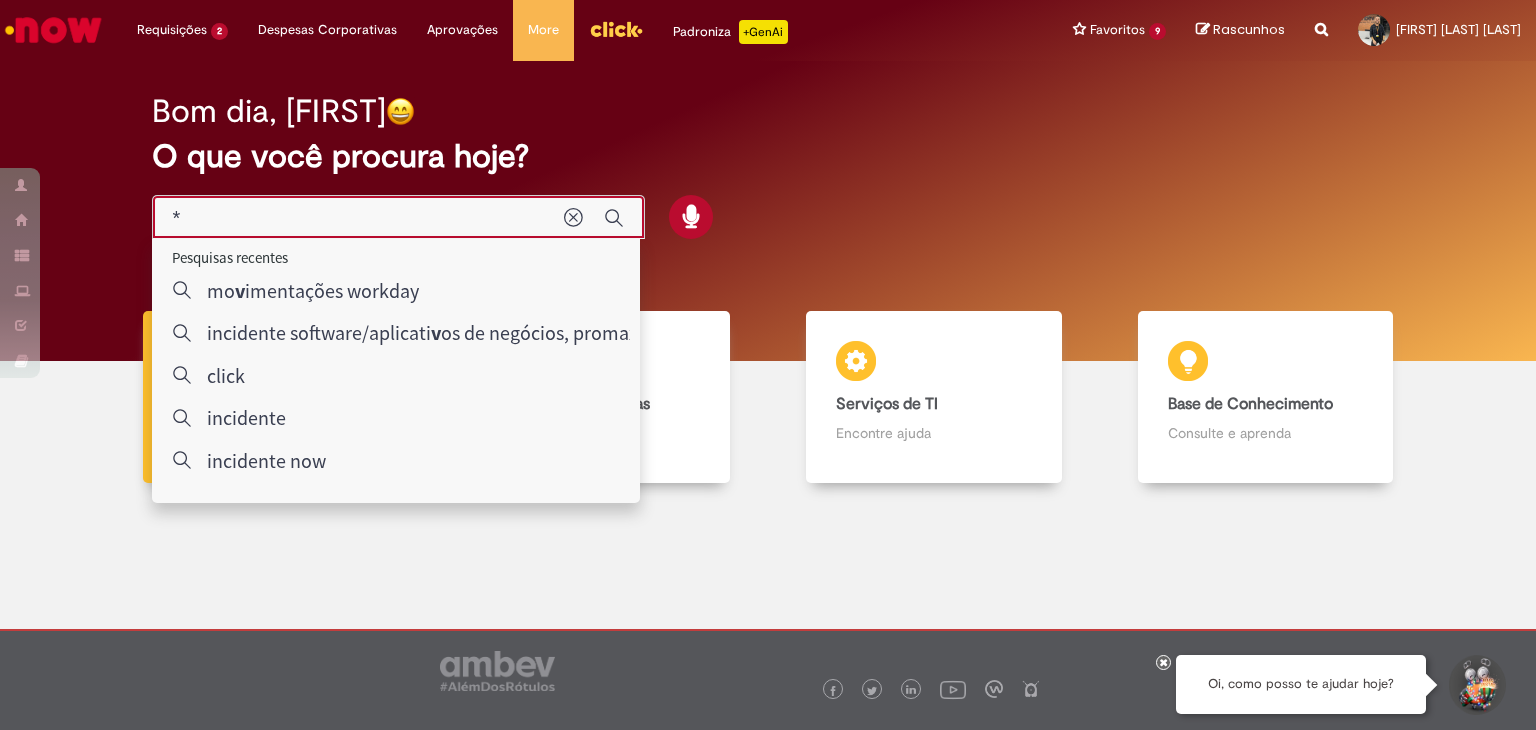 type on "**" 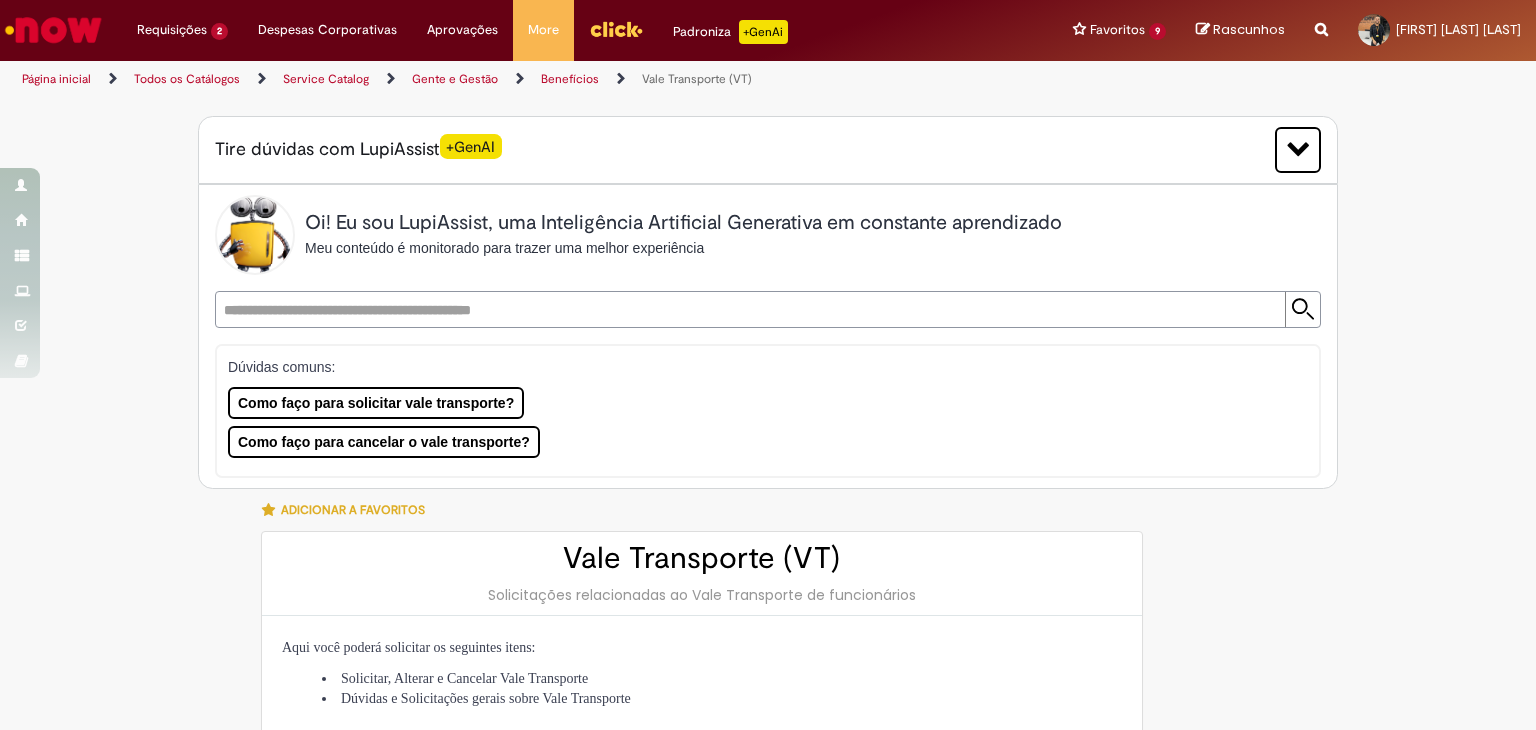 type on "********" 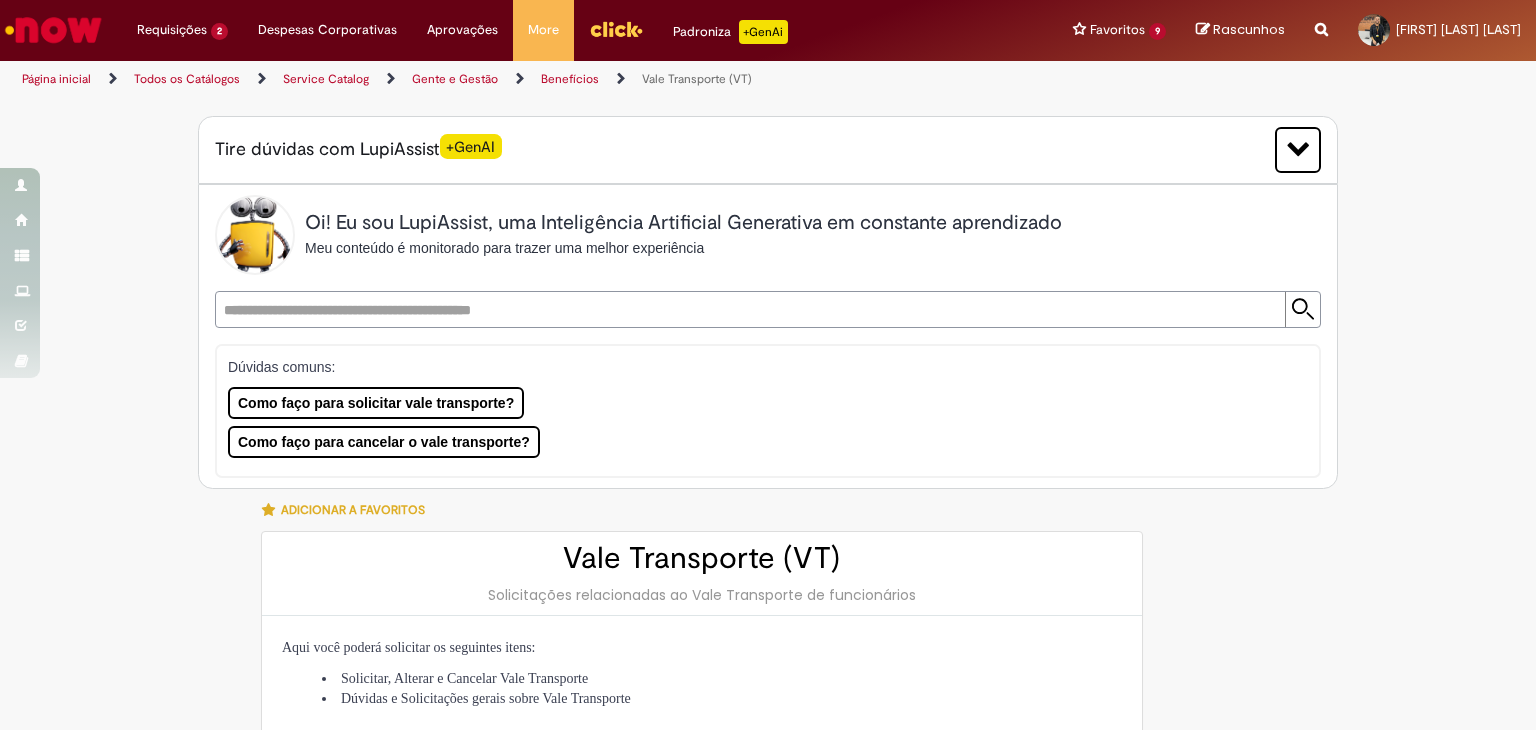 type on "**********" 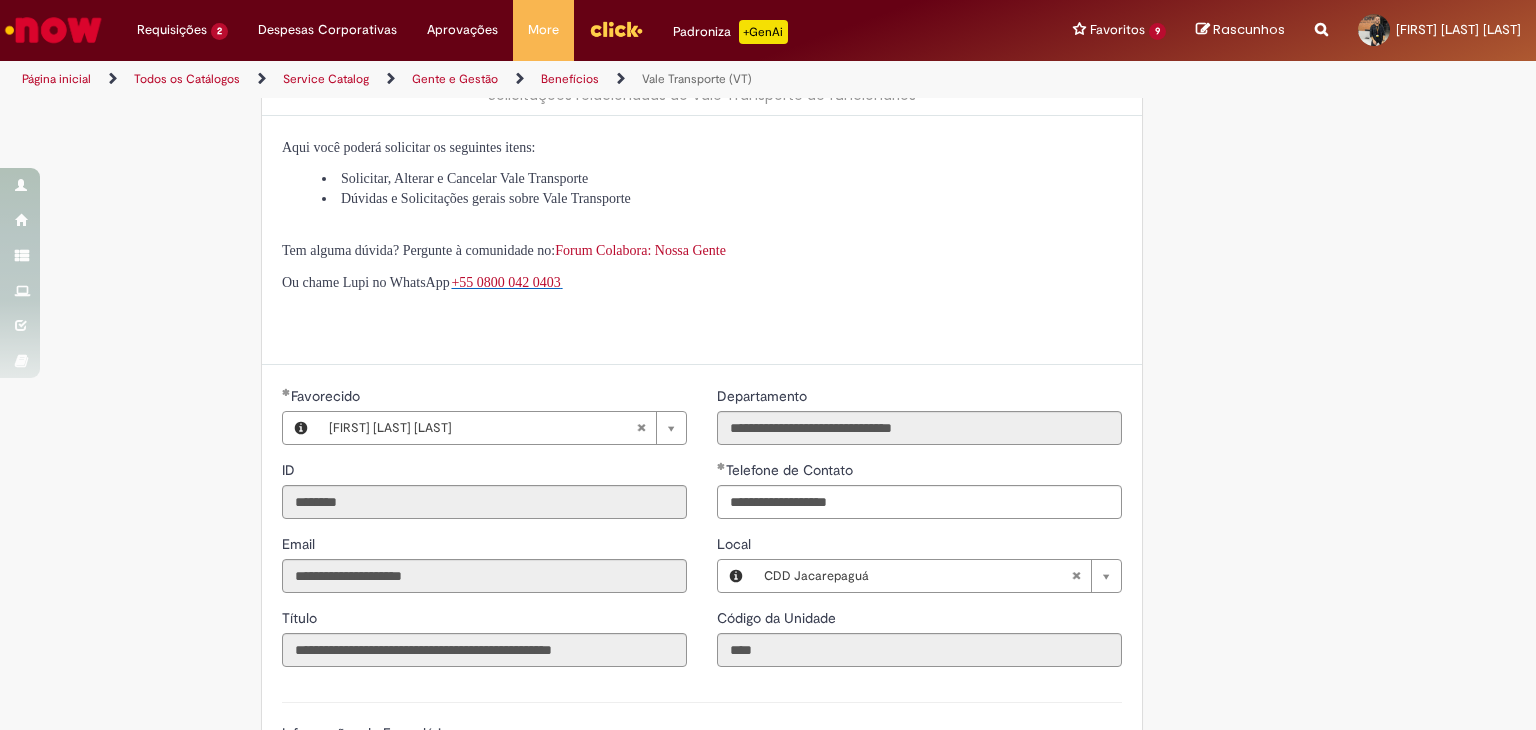 scroll, scrollTop: 844, scrollLeft: 0, axis: vertical 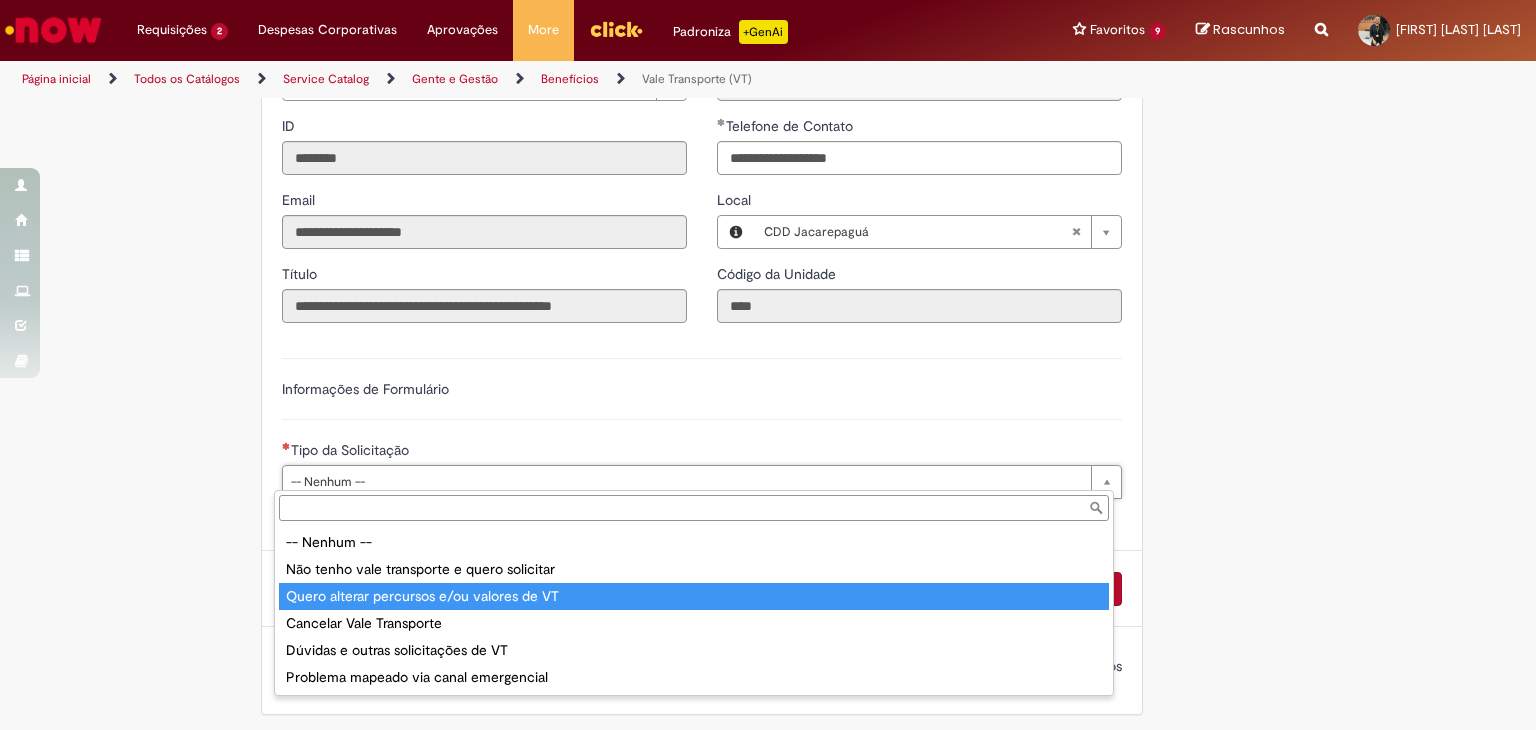 type on "**********" 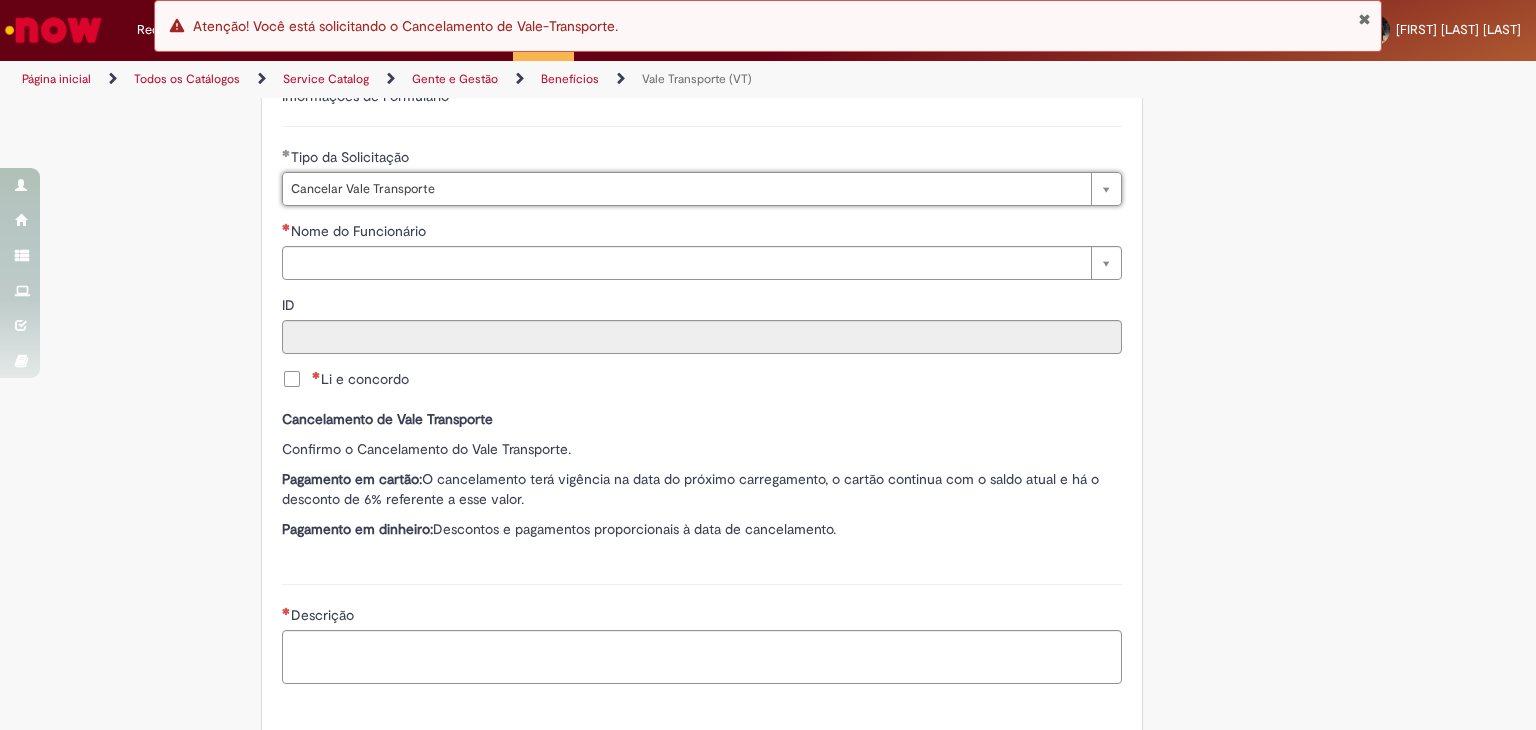 scroll, scrollTop: 1144, scrollLeft: 0, axis: vertical 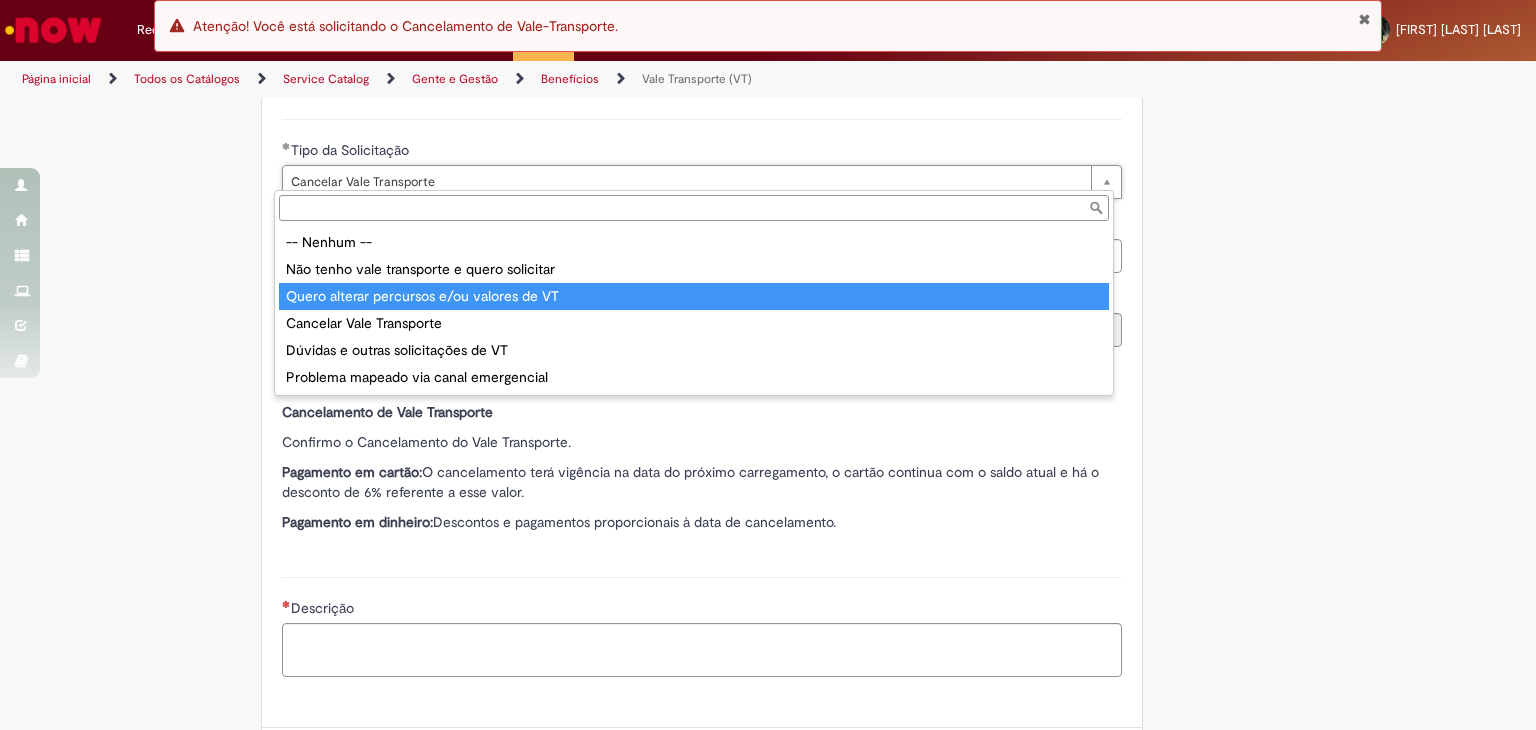 type on "**********" 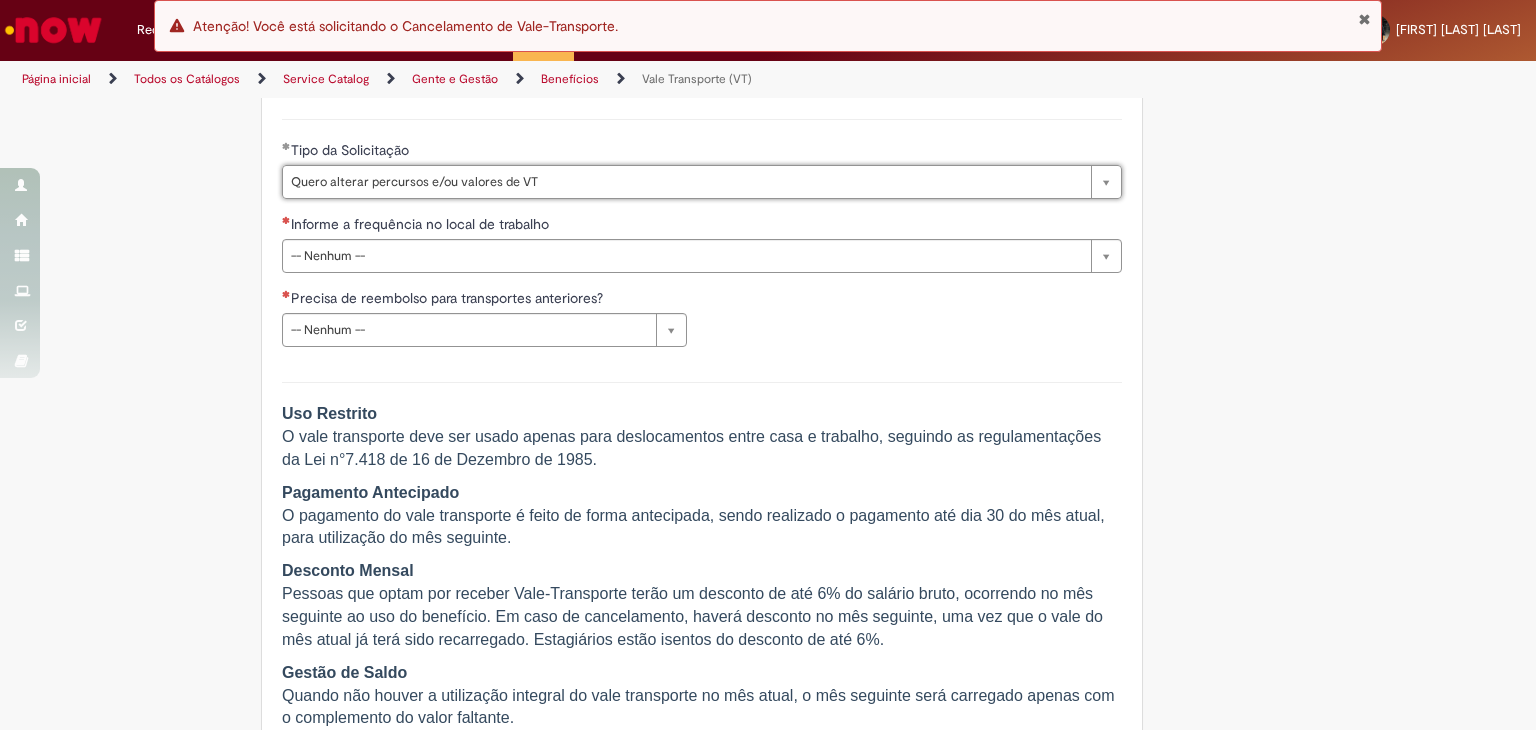 scroll, scrollTop: 0, scrollLeft: 156, axis: horizontal 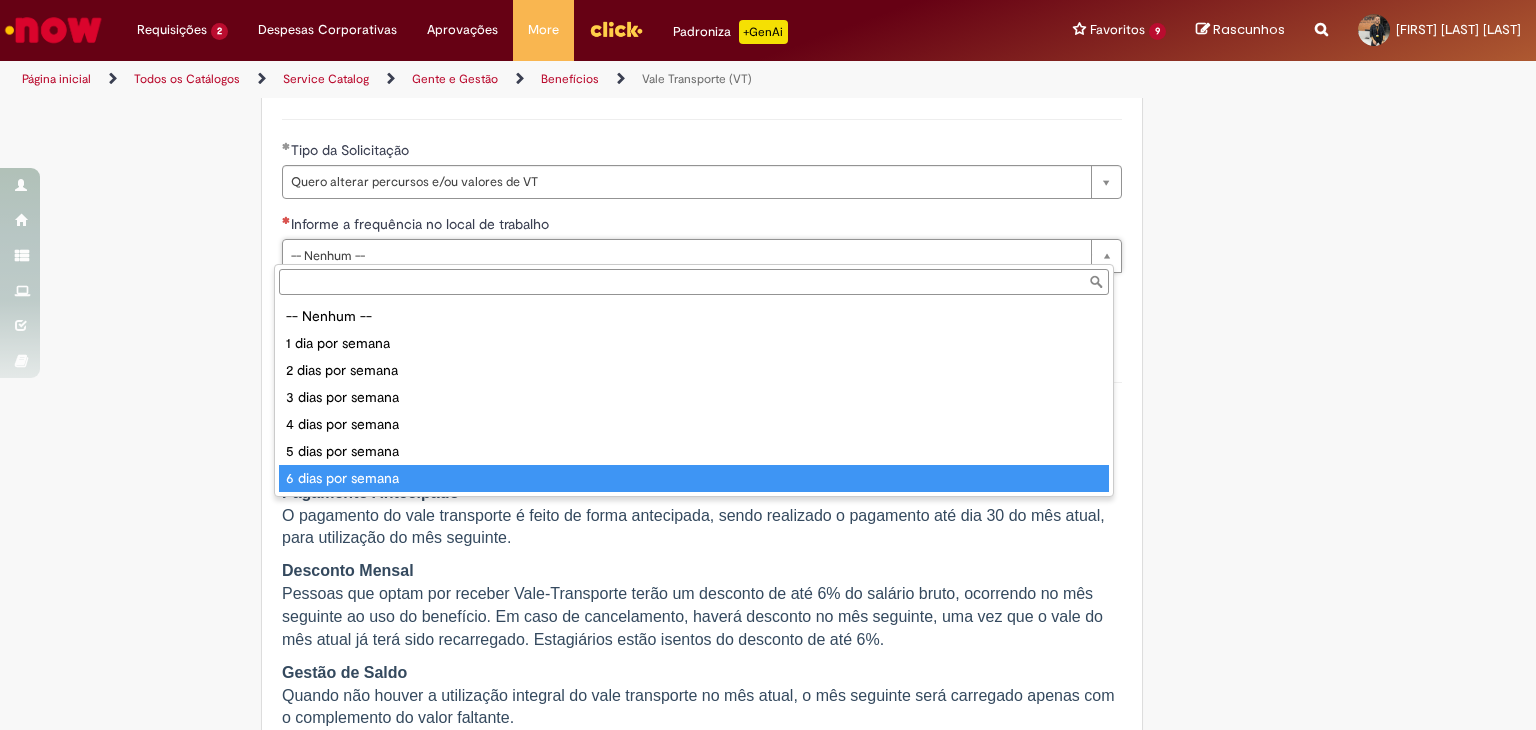 type on "**********" 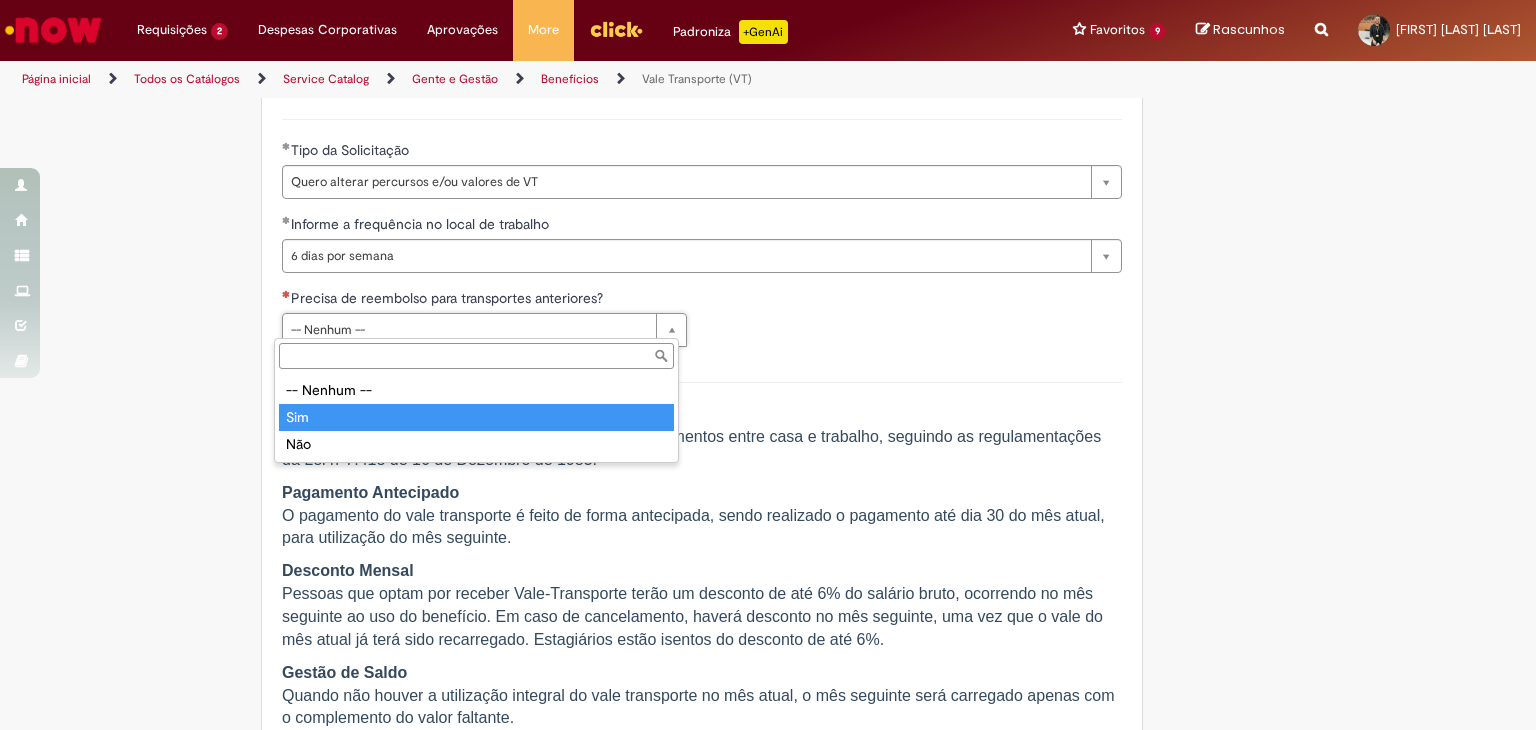 type on "***" 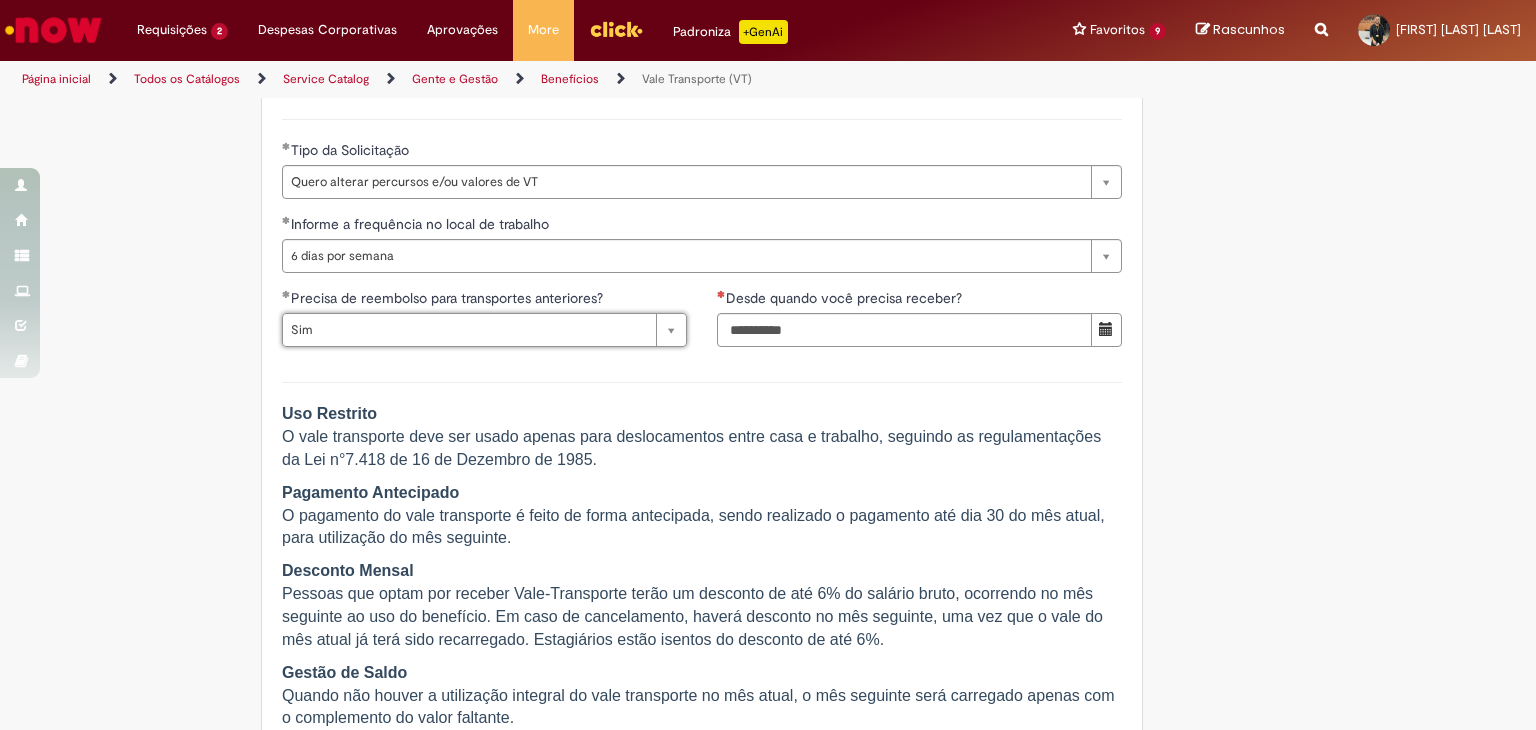 scroll, scrollTop: 1044, scrollLeft: 0, axis: vertical 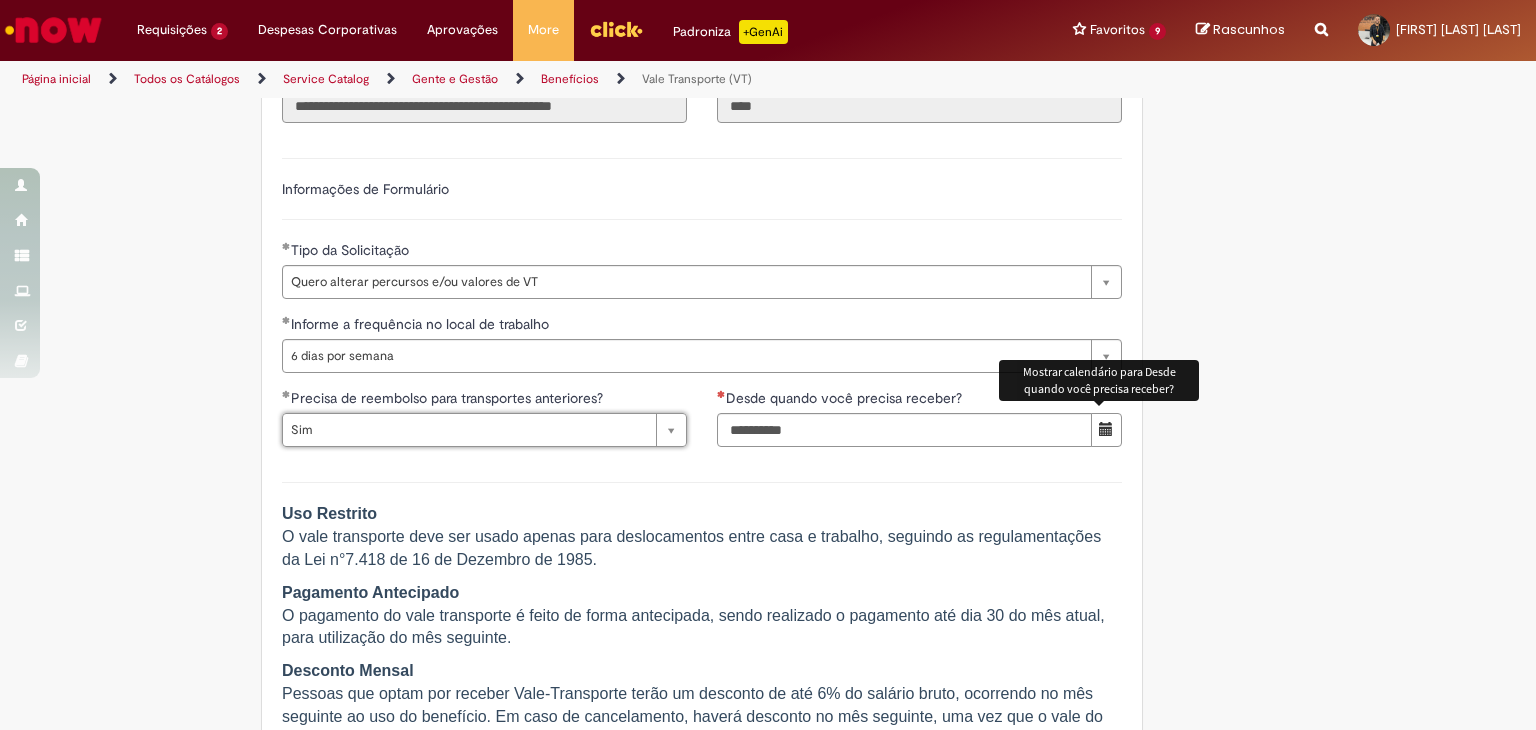 click at bounding box center [1106, 430] 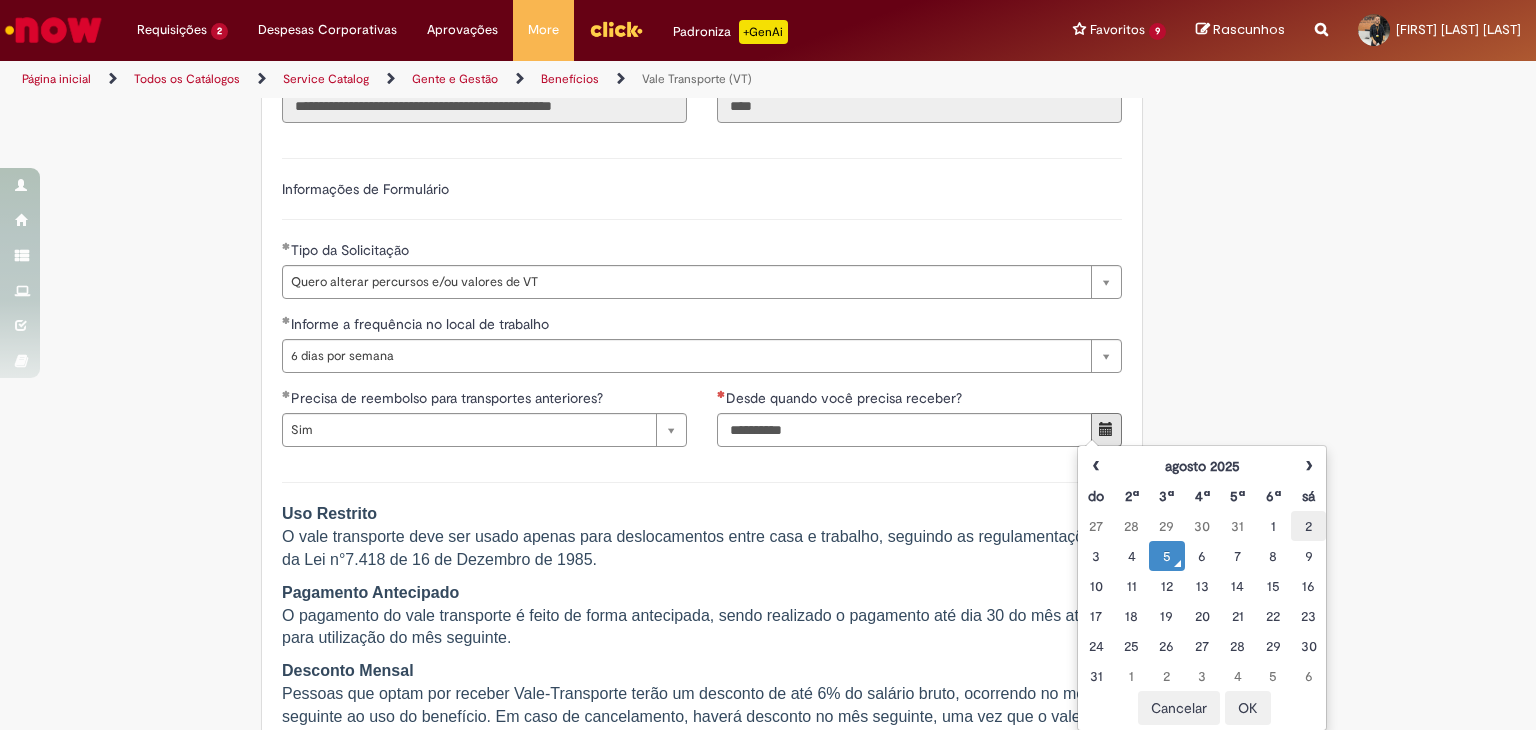 click on "2" at bounding box center (1308, 526) 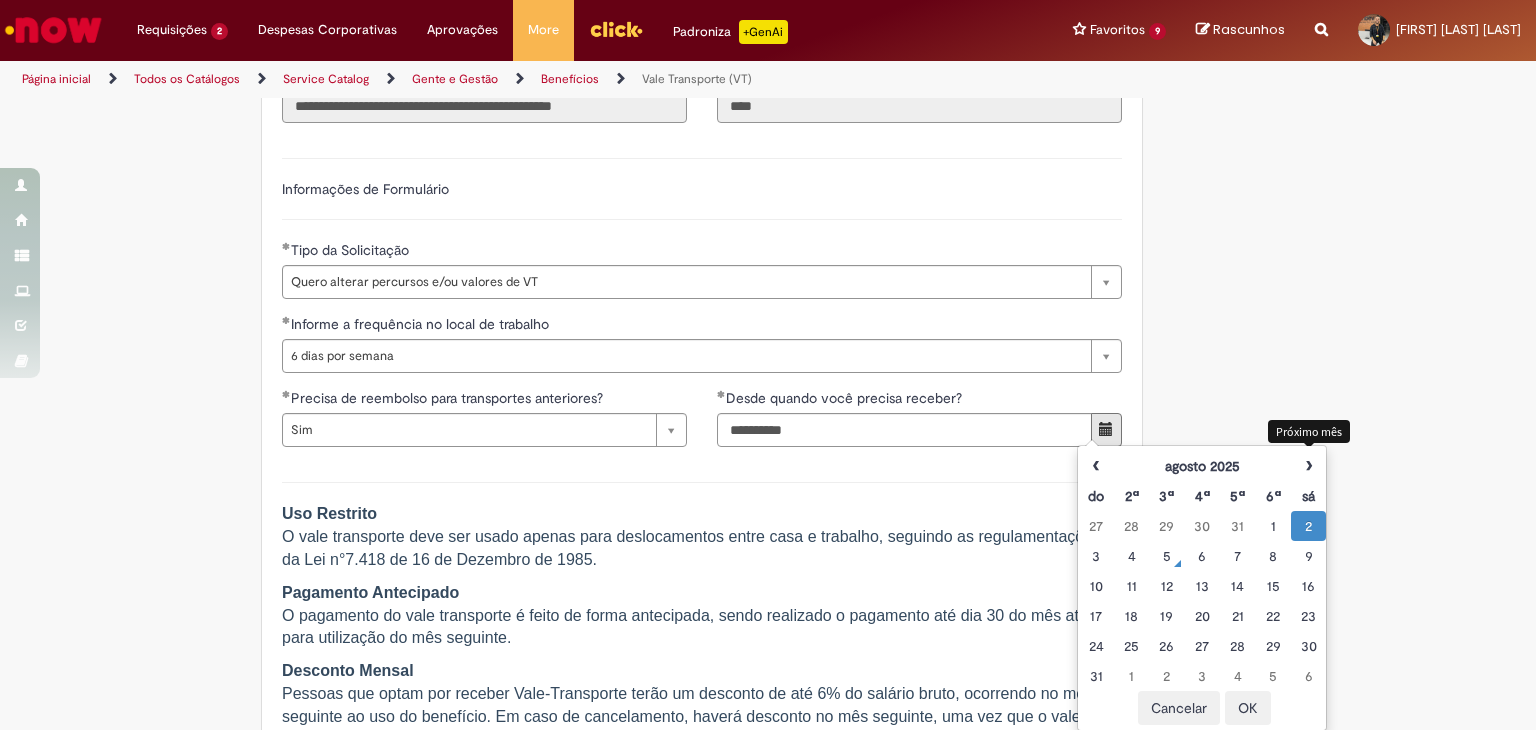 click on "**********" at bounding box center [768, 533] 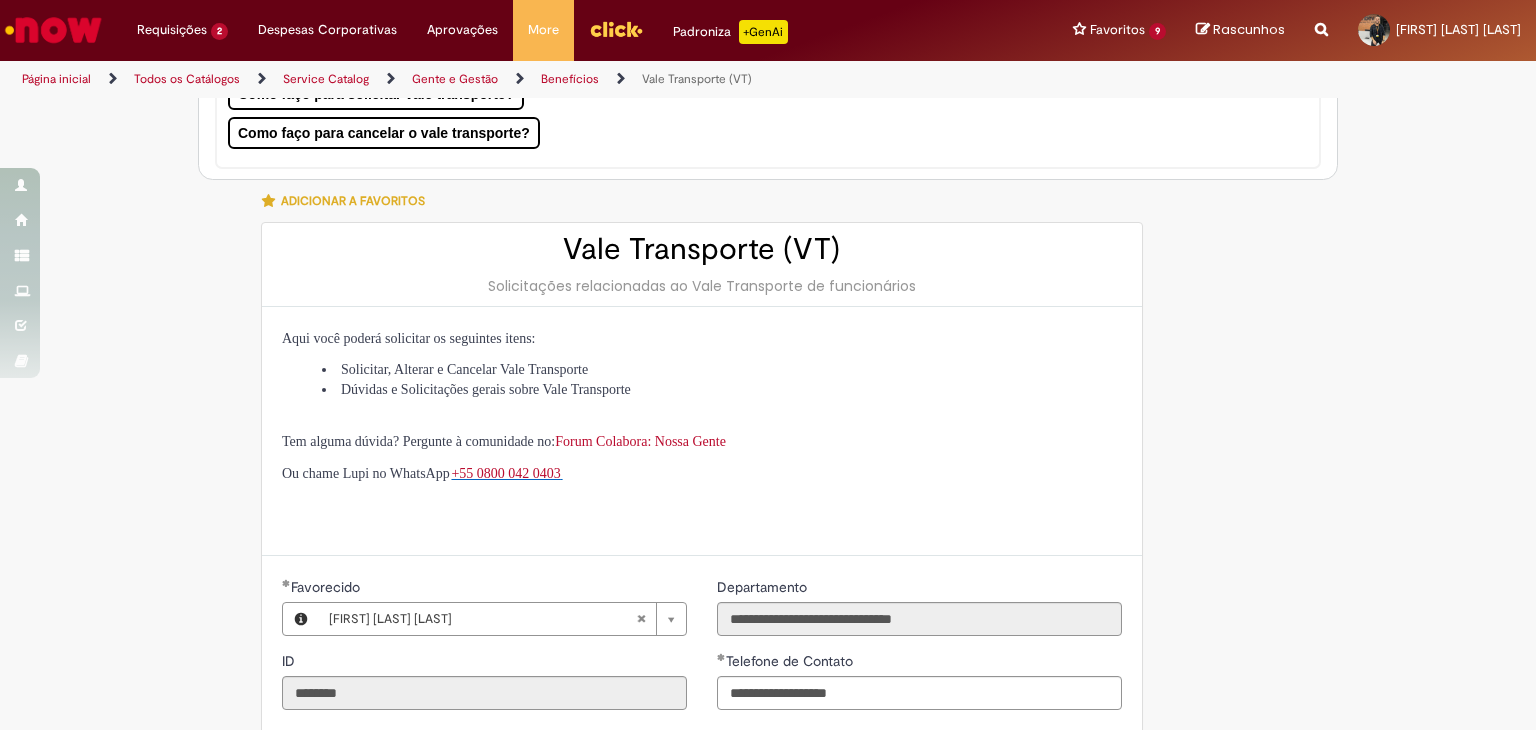 scroll, scrollTop: 144, scrollLeft: 0, axis: vertical 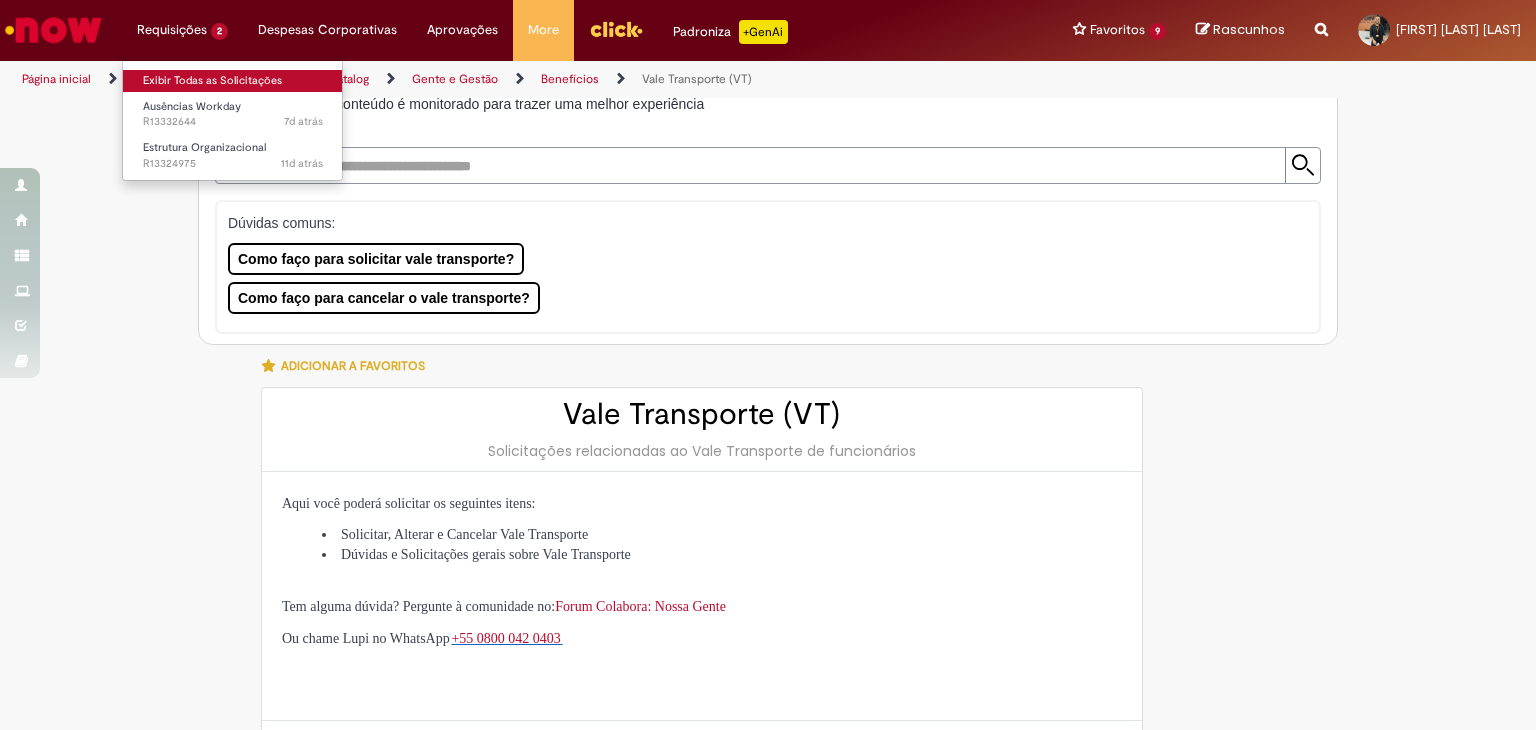 click on "Exibir Todas as Solicitações" at bounding box center (233, 81) 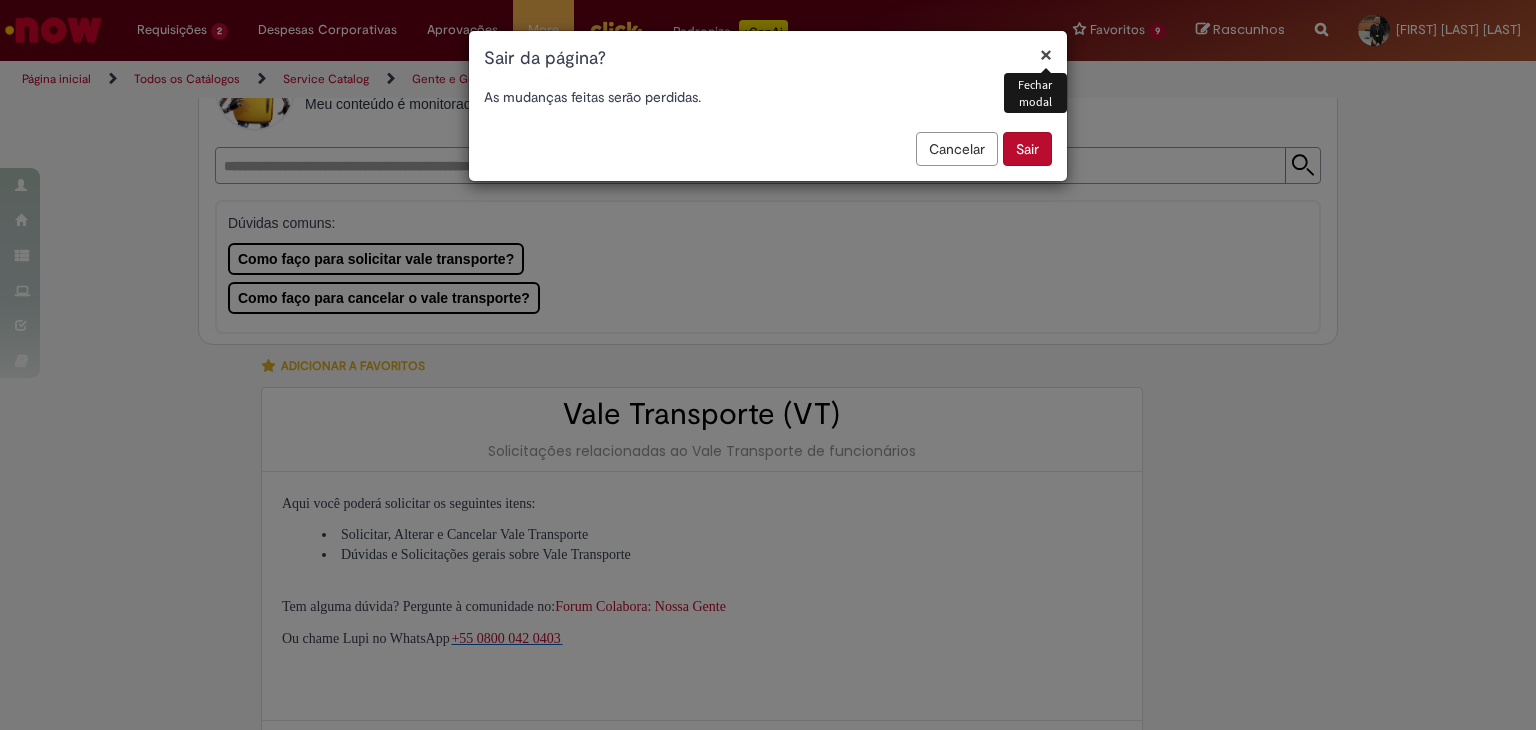 click on "Sair" at bounding box center (1027, 149) 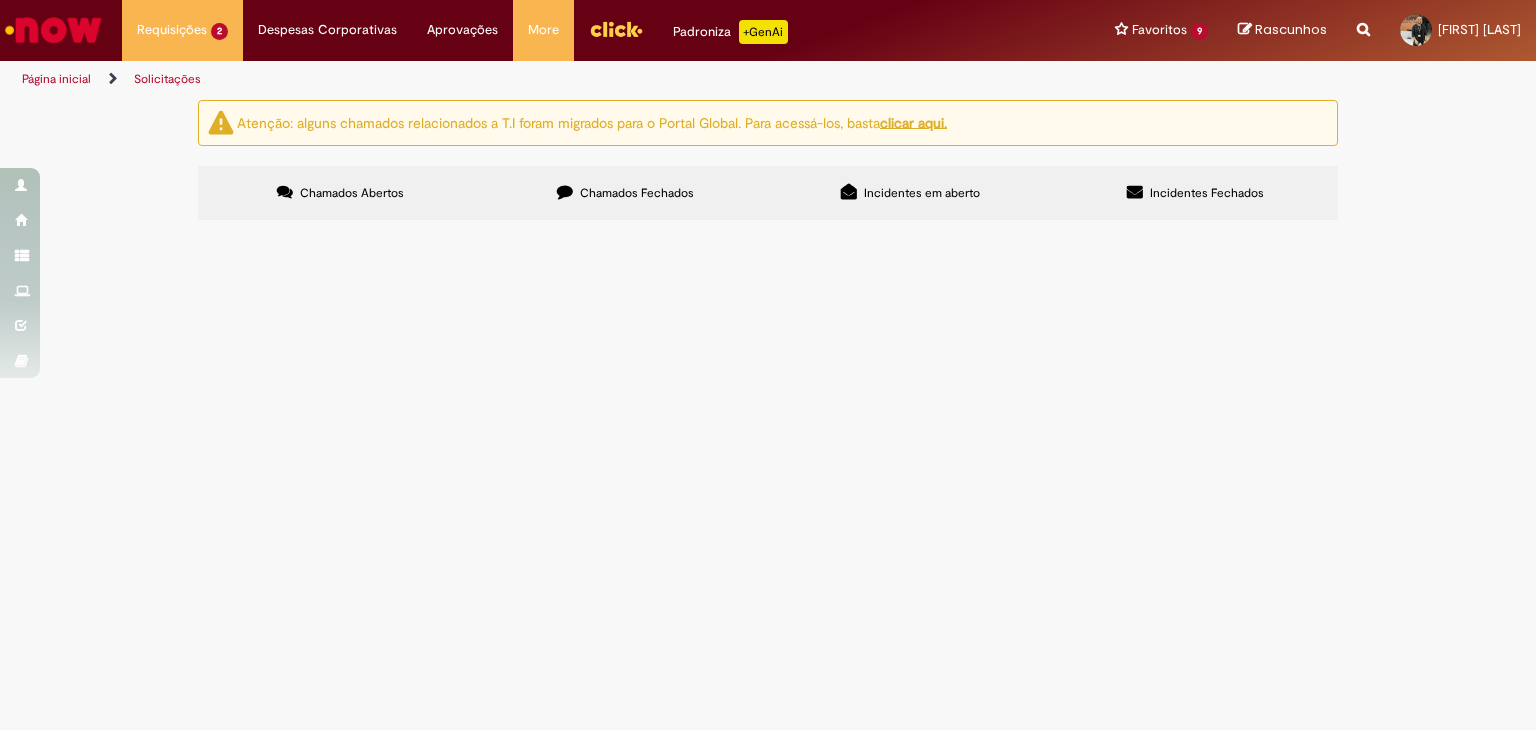 scroll, scrollTop: 0, scrollLeft: 0, axis: both 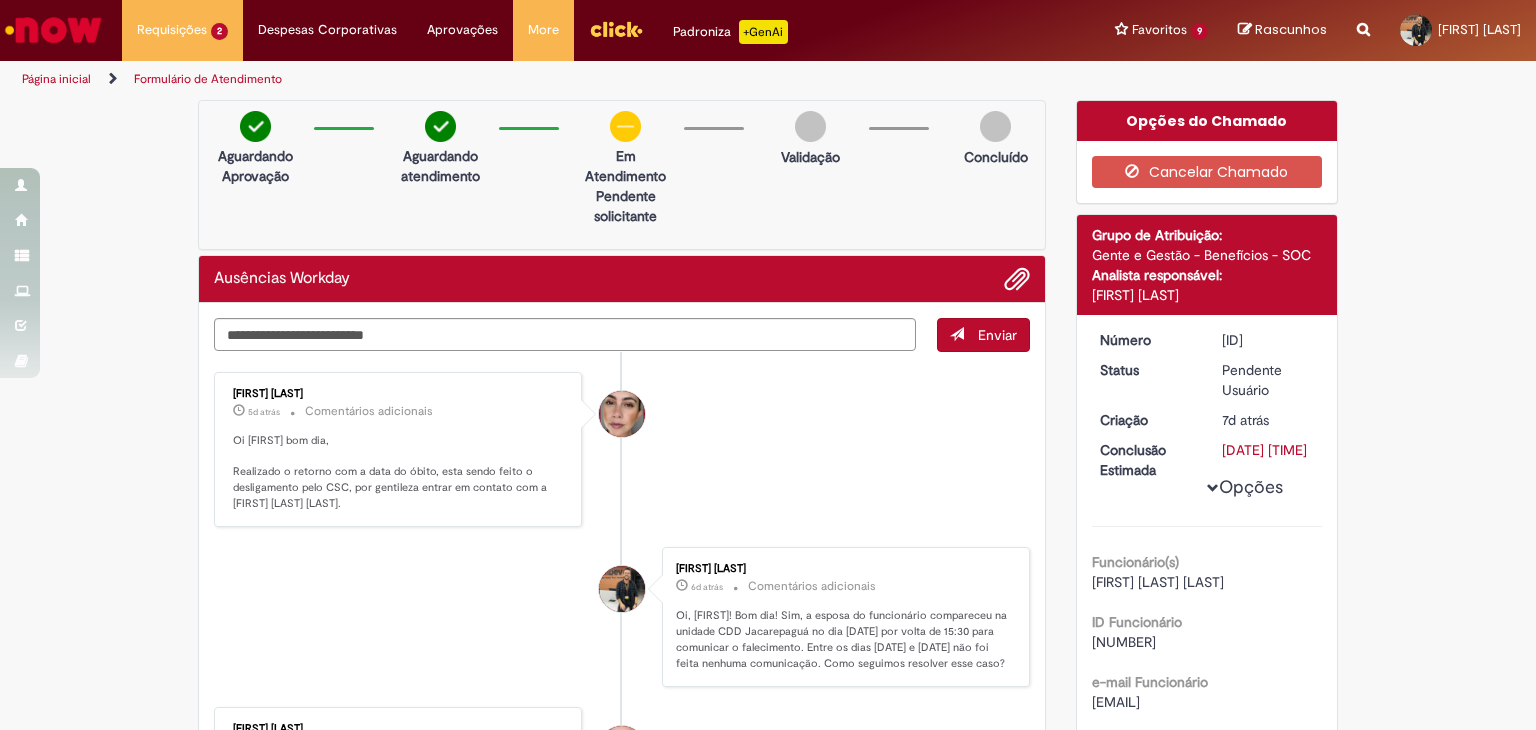 click at bounding box center (53, 30) 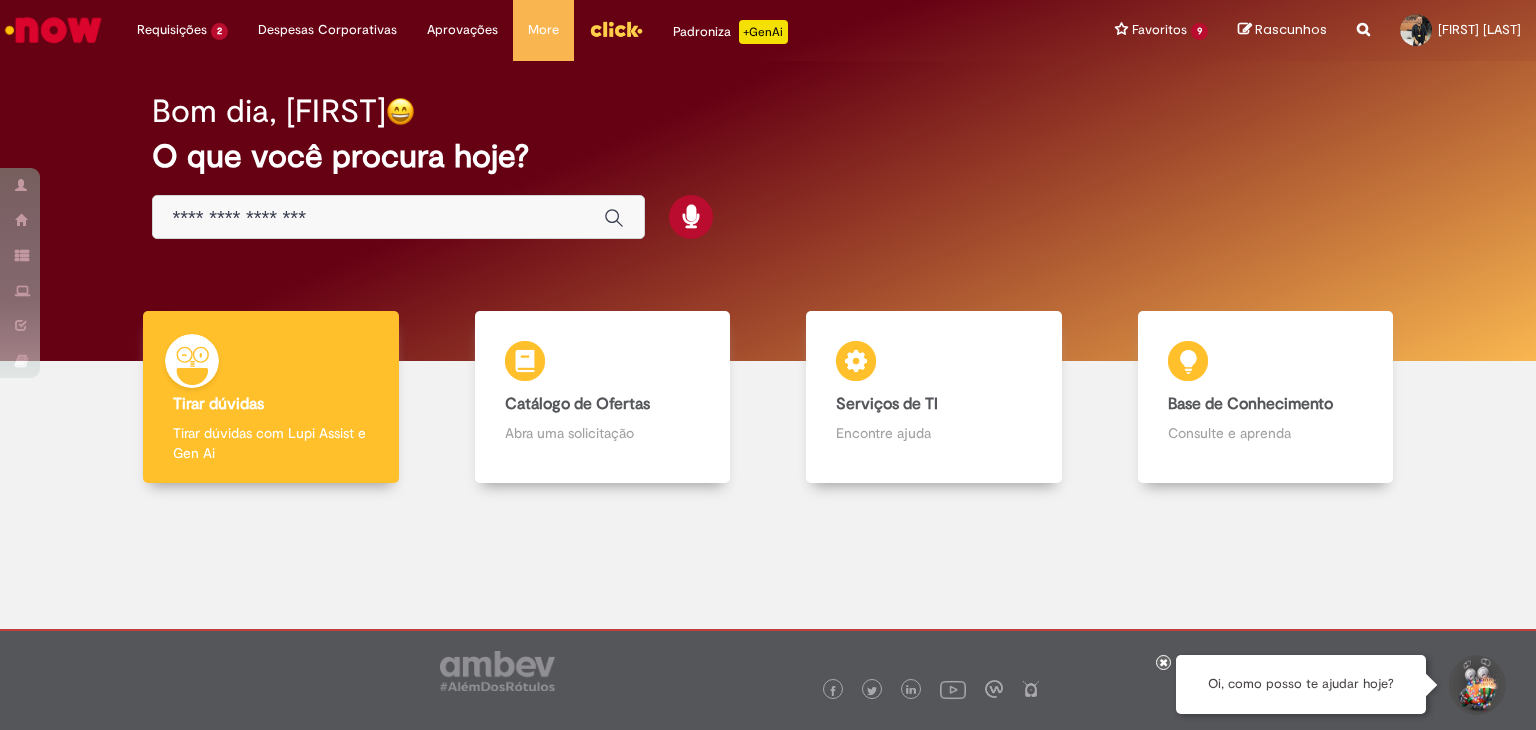 scroll, scrollTop: 0, scrollLeft: 0, axis: both 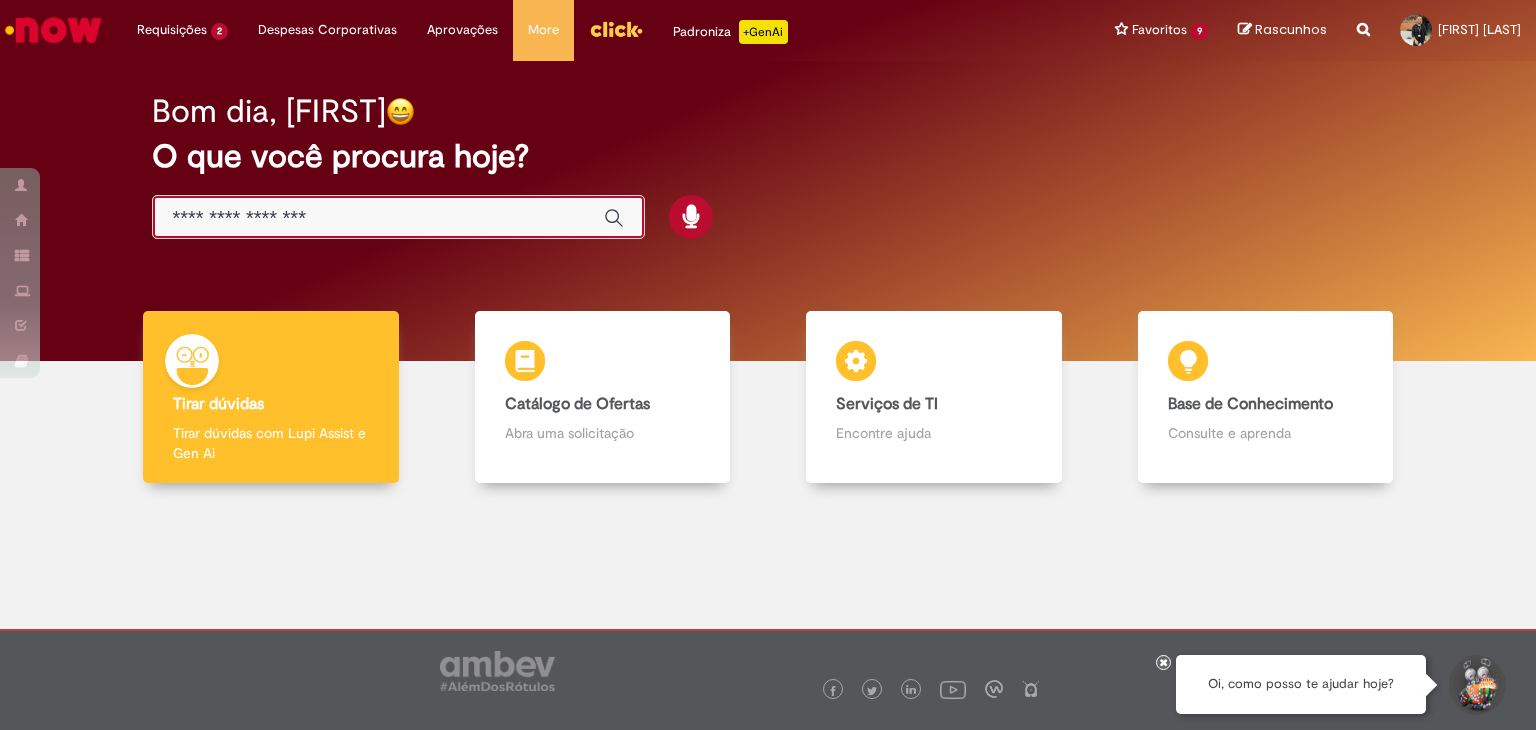 click at bounding box center [378, 218] 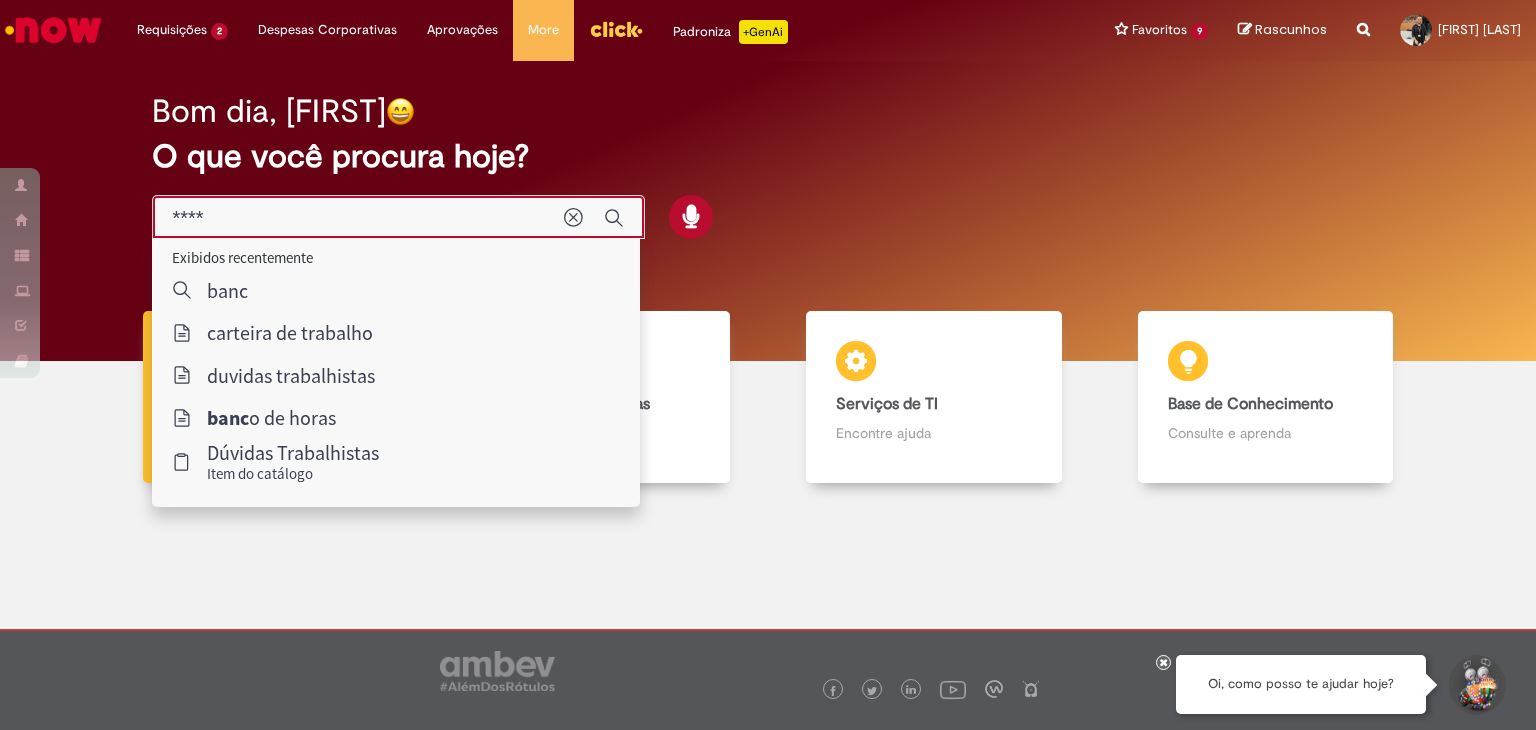 type on "*****" 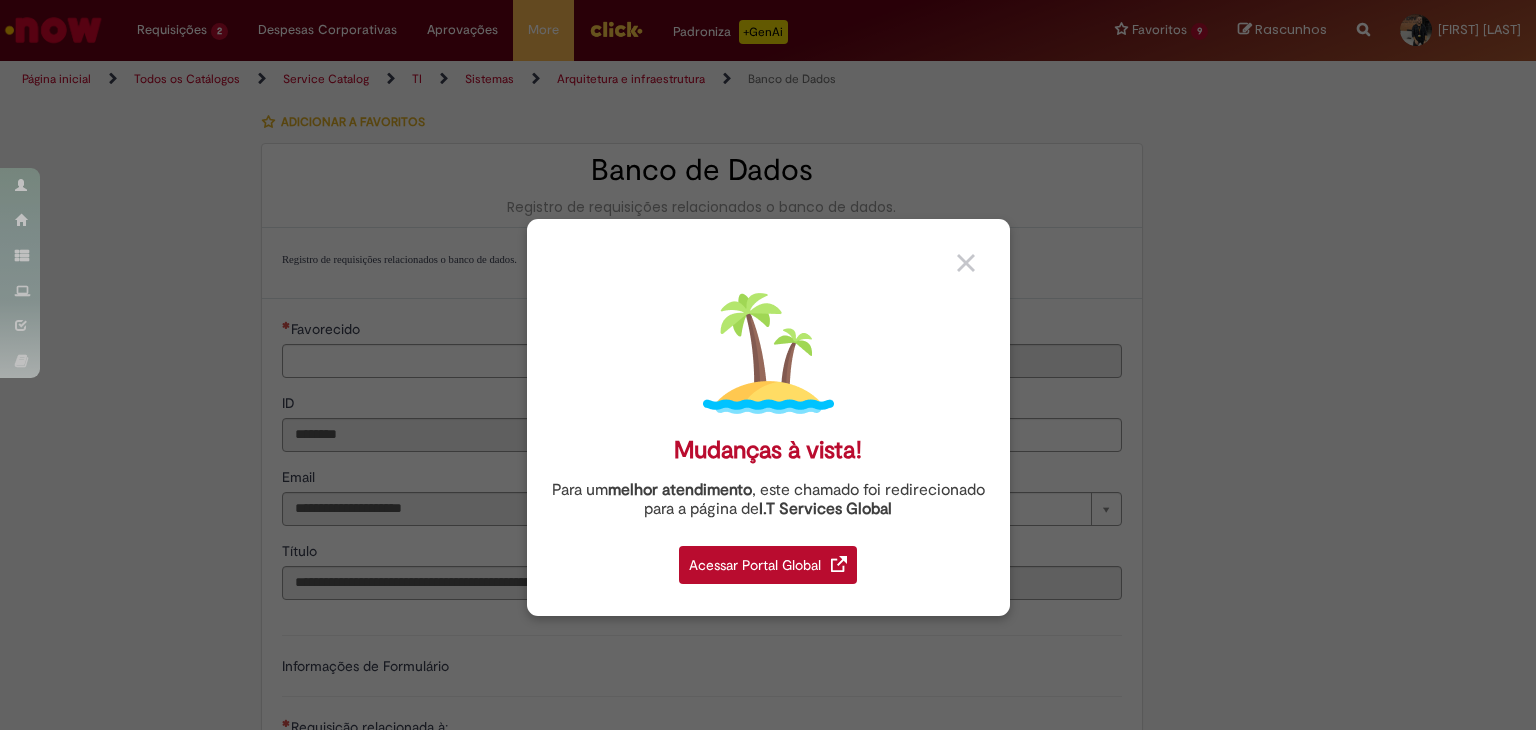 type on "**********" 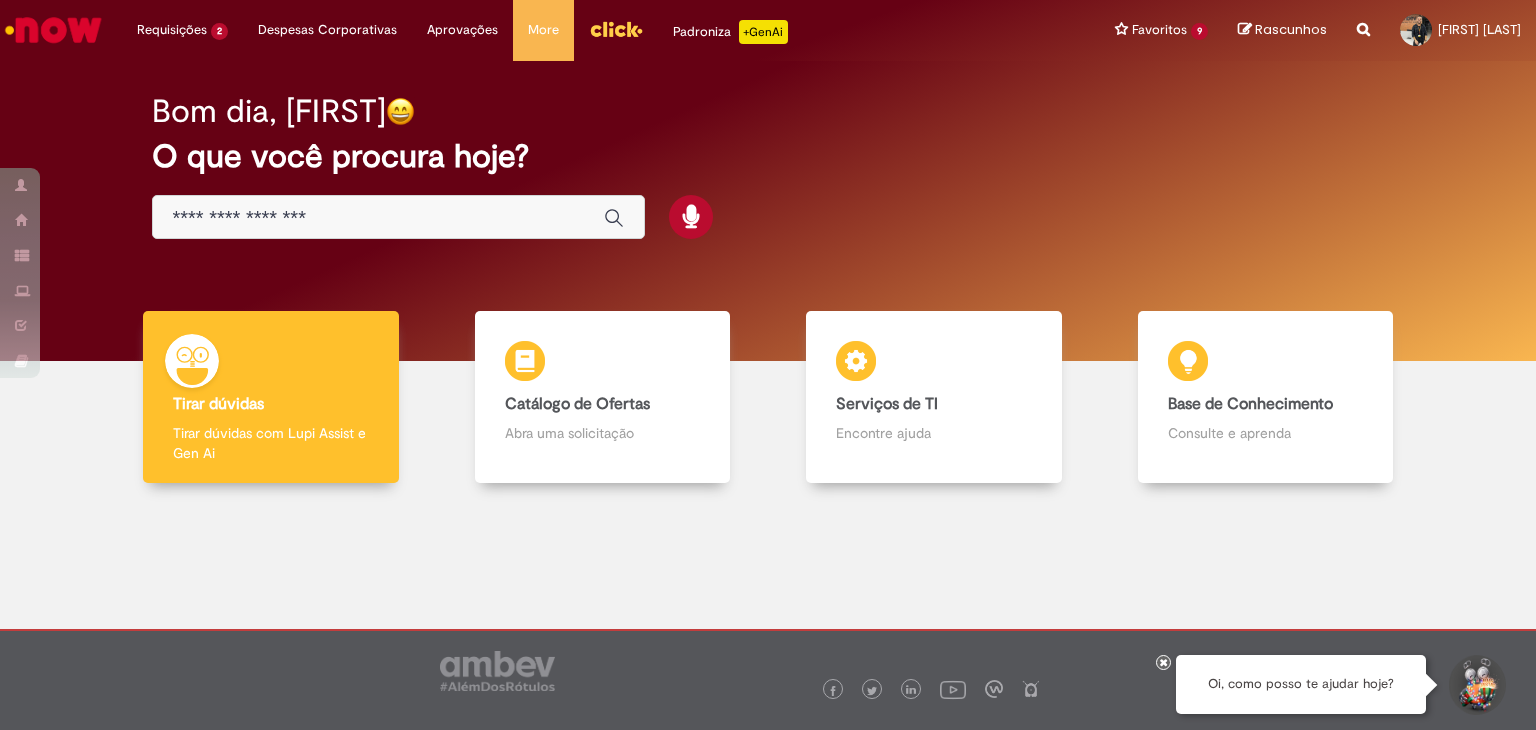 click on "Bom dia, Felipe
O que você procura hoje?" at bounding box center (768, 211) 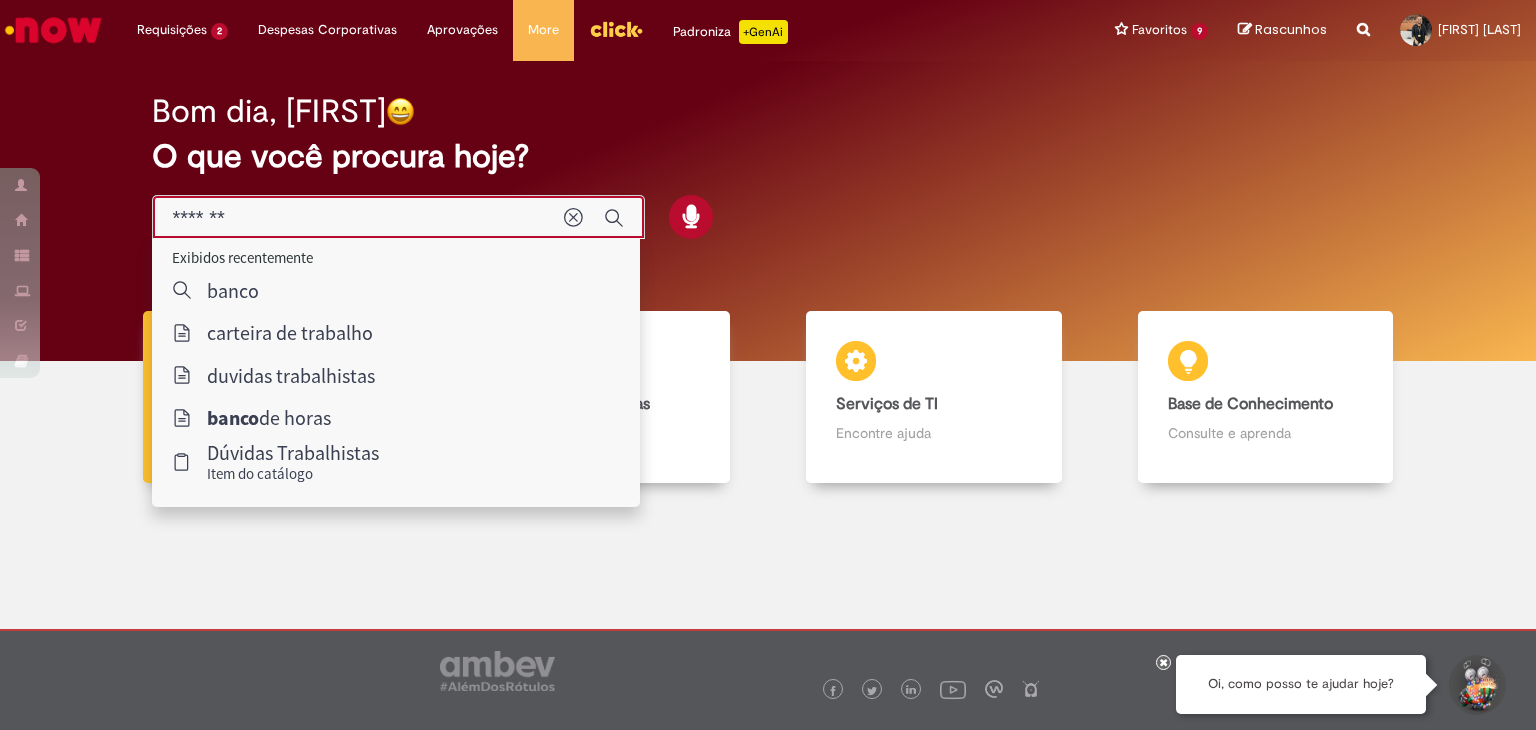 type on "********" 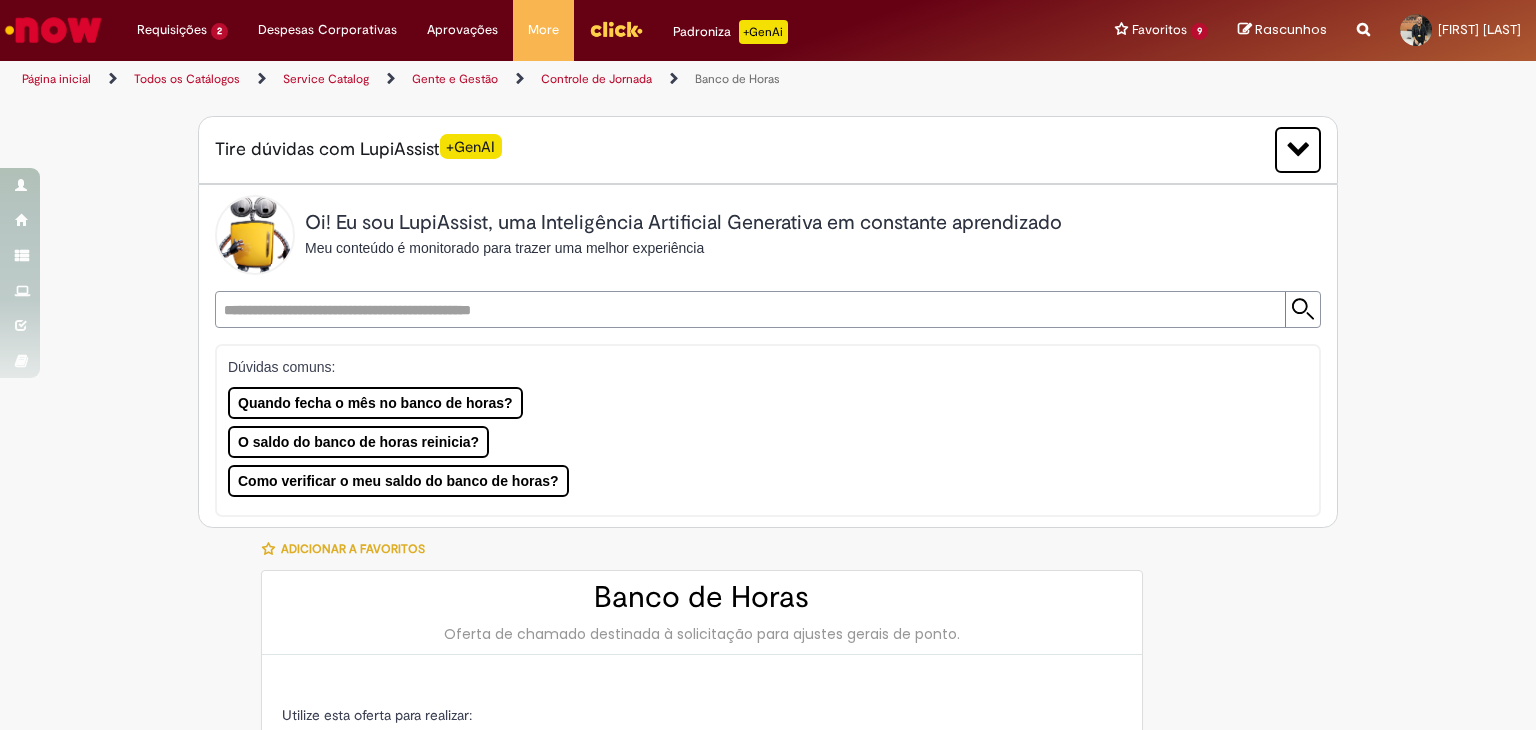 type on "********" 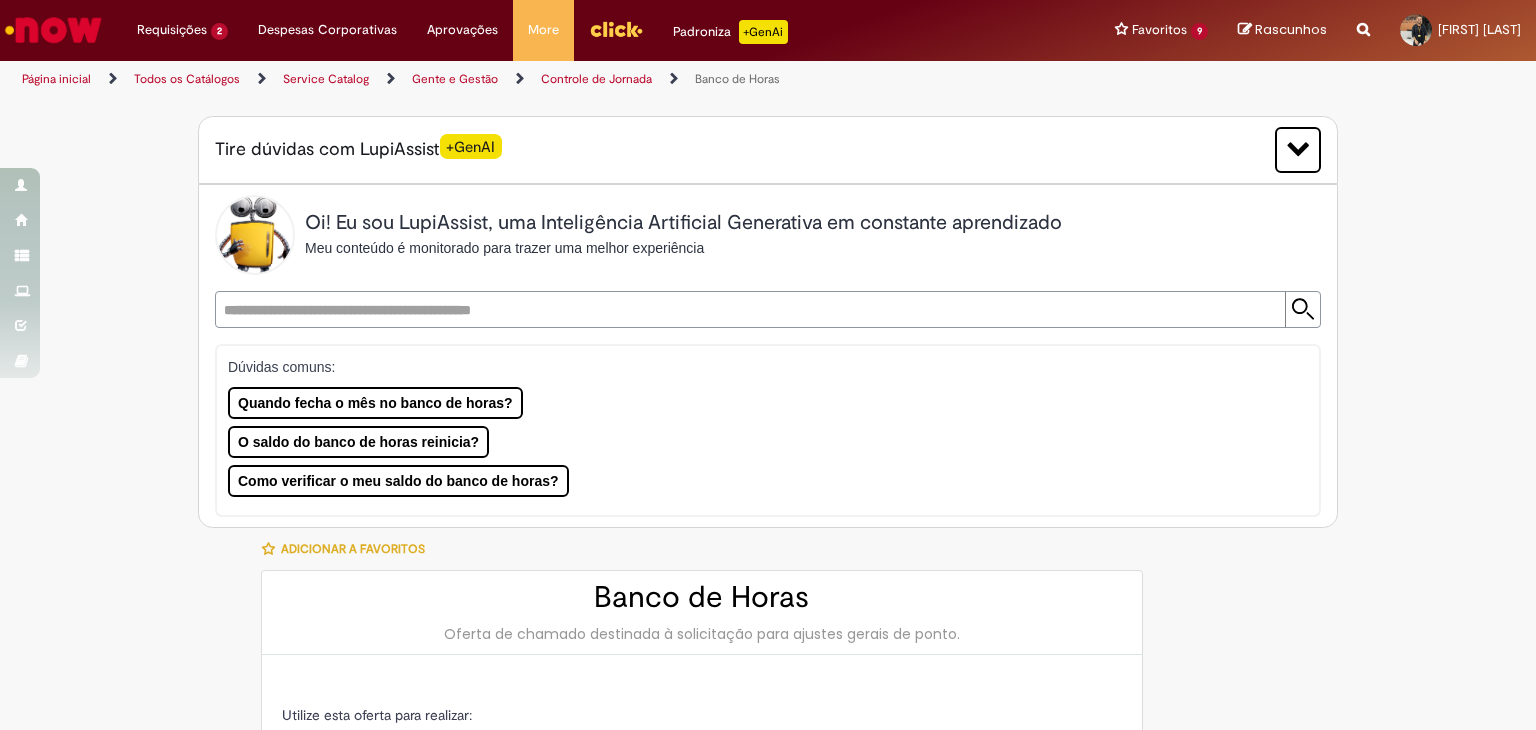 type on "**********" 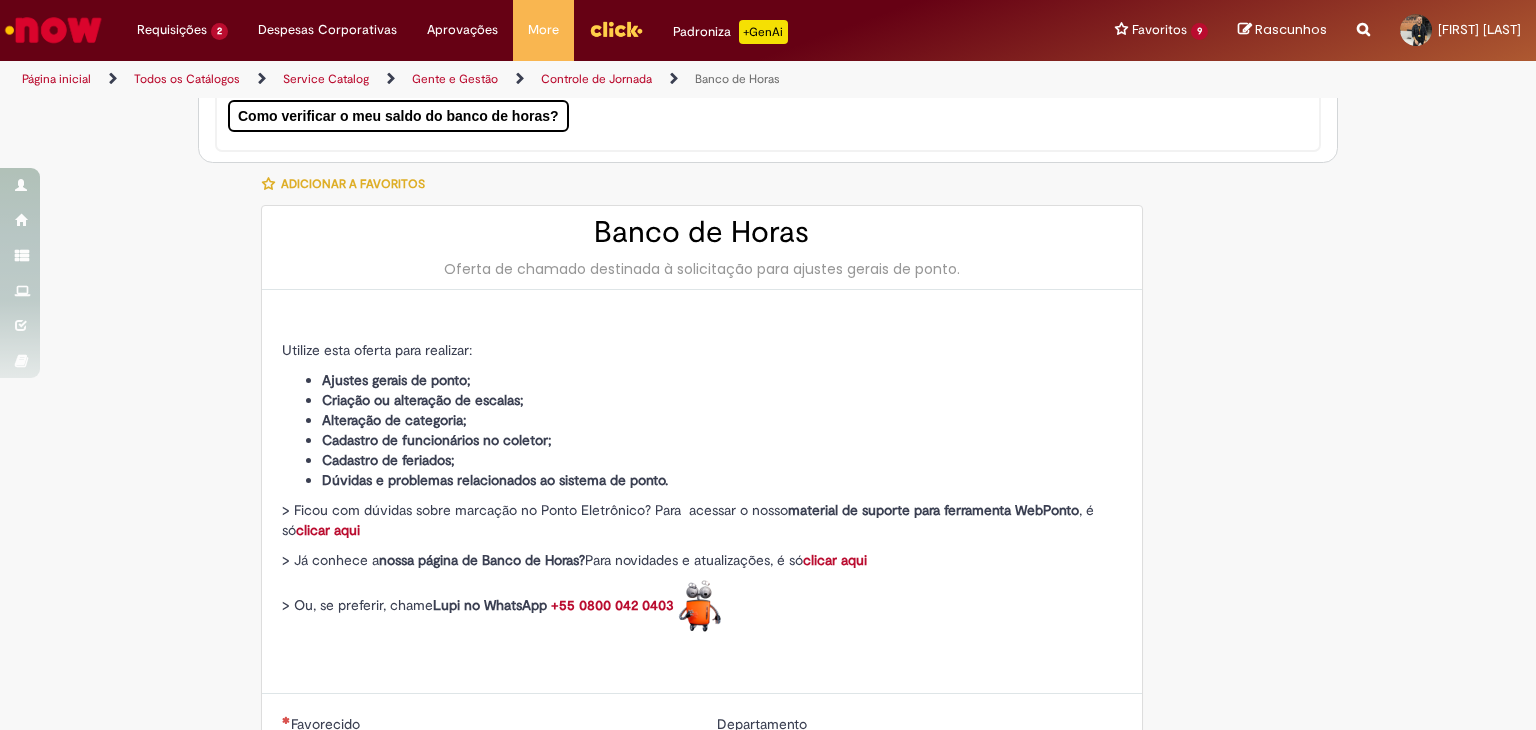 type on "**********" 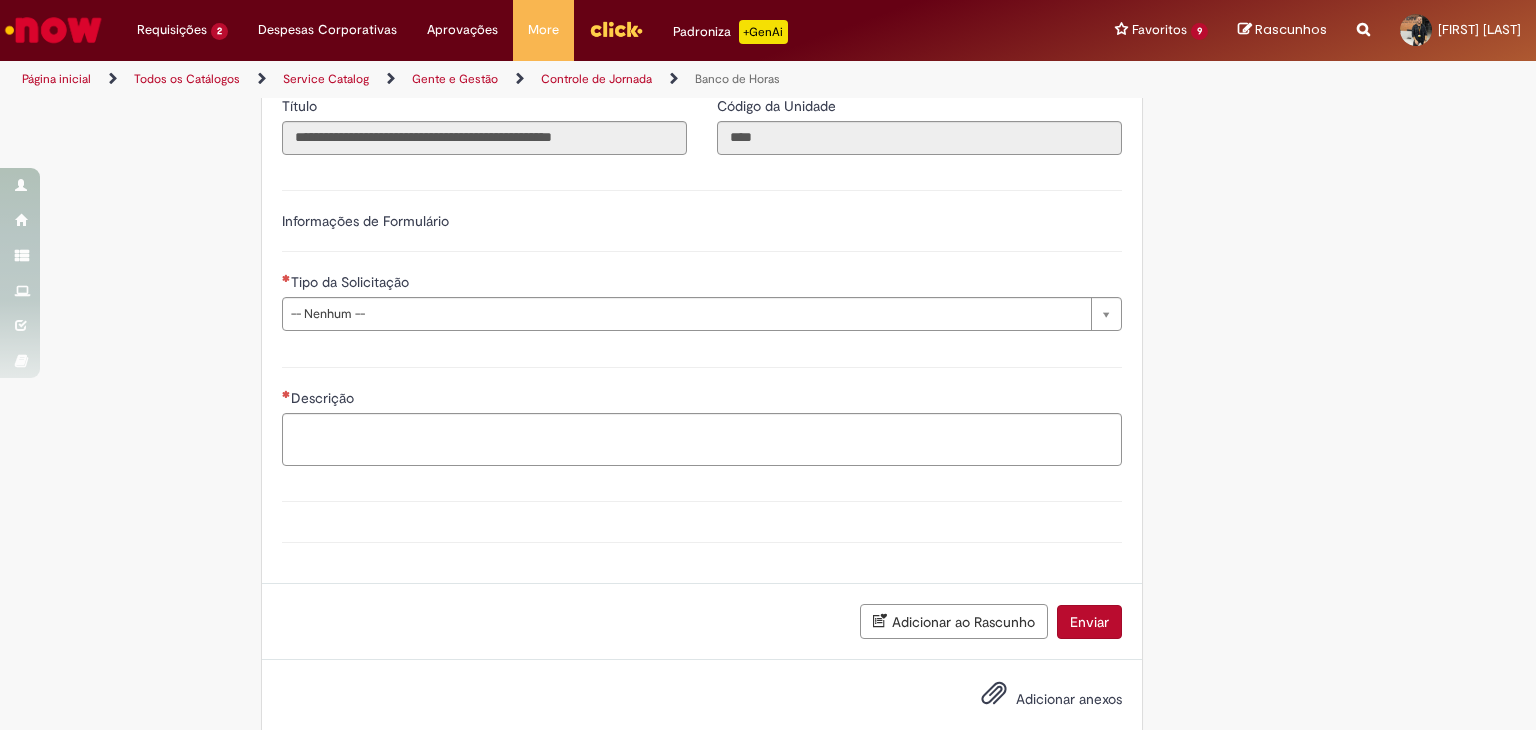 scroll, scrollTop: 1236, scrollLeft: 0, axis: vertical 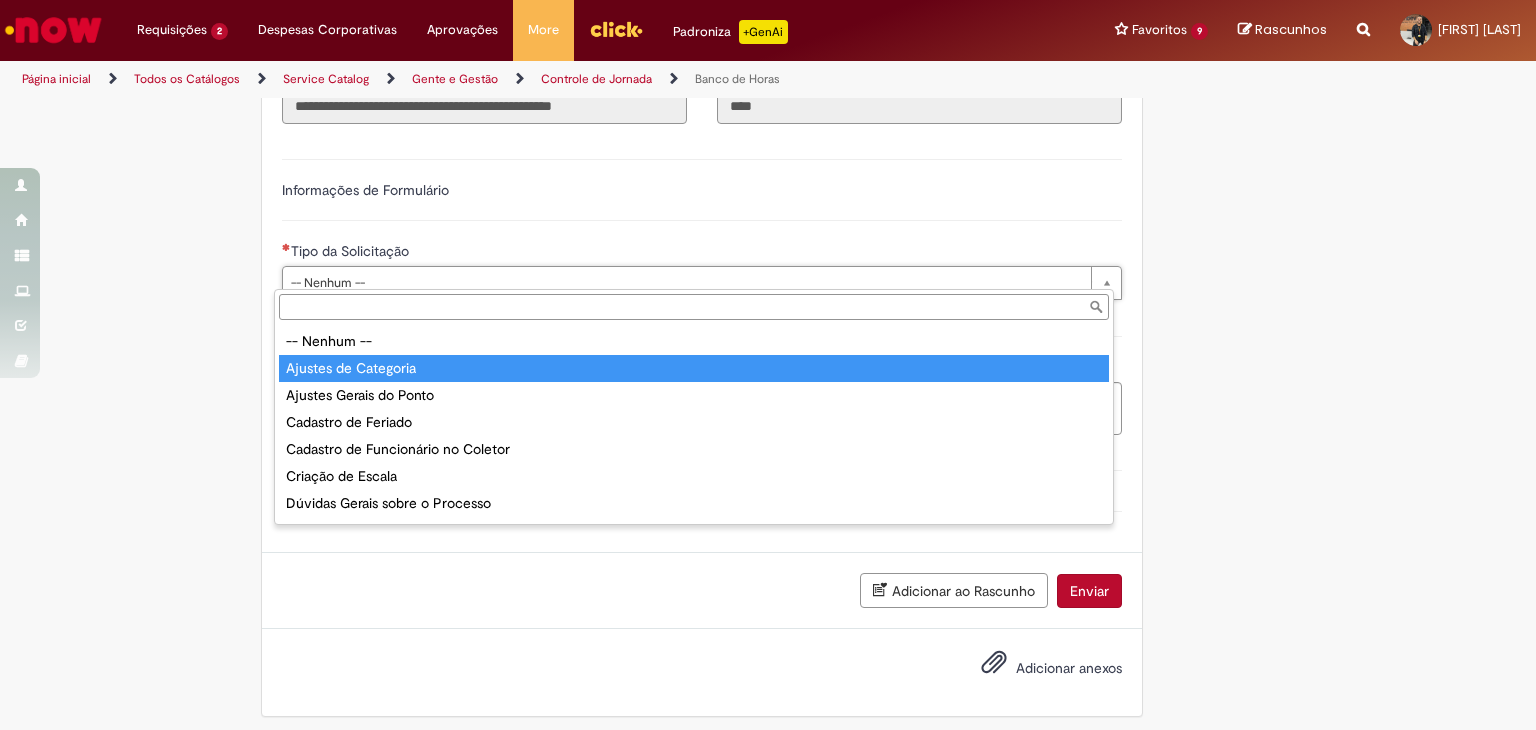 type on "**********" 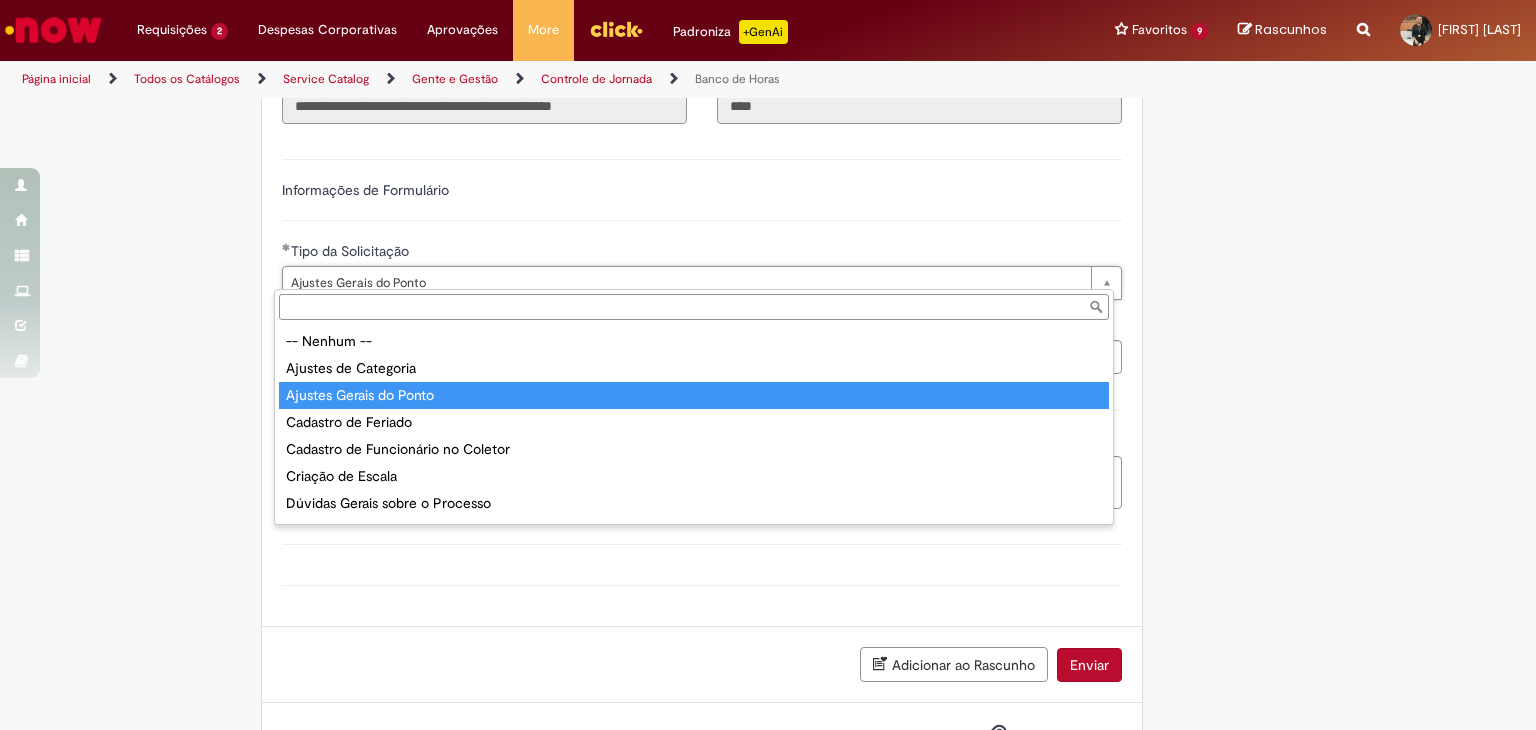 drag, startPoint x: 404, startPoint y: 391, endPoint x: 404, endPoint y: 372, distance: 19 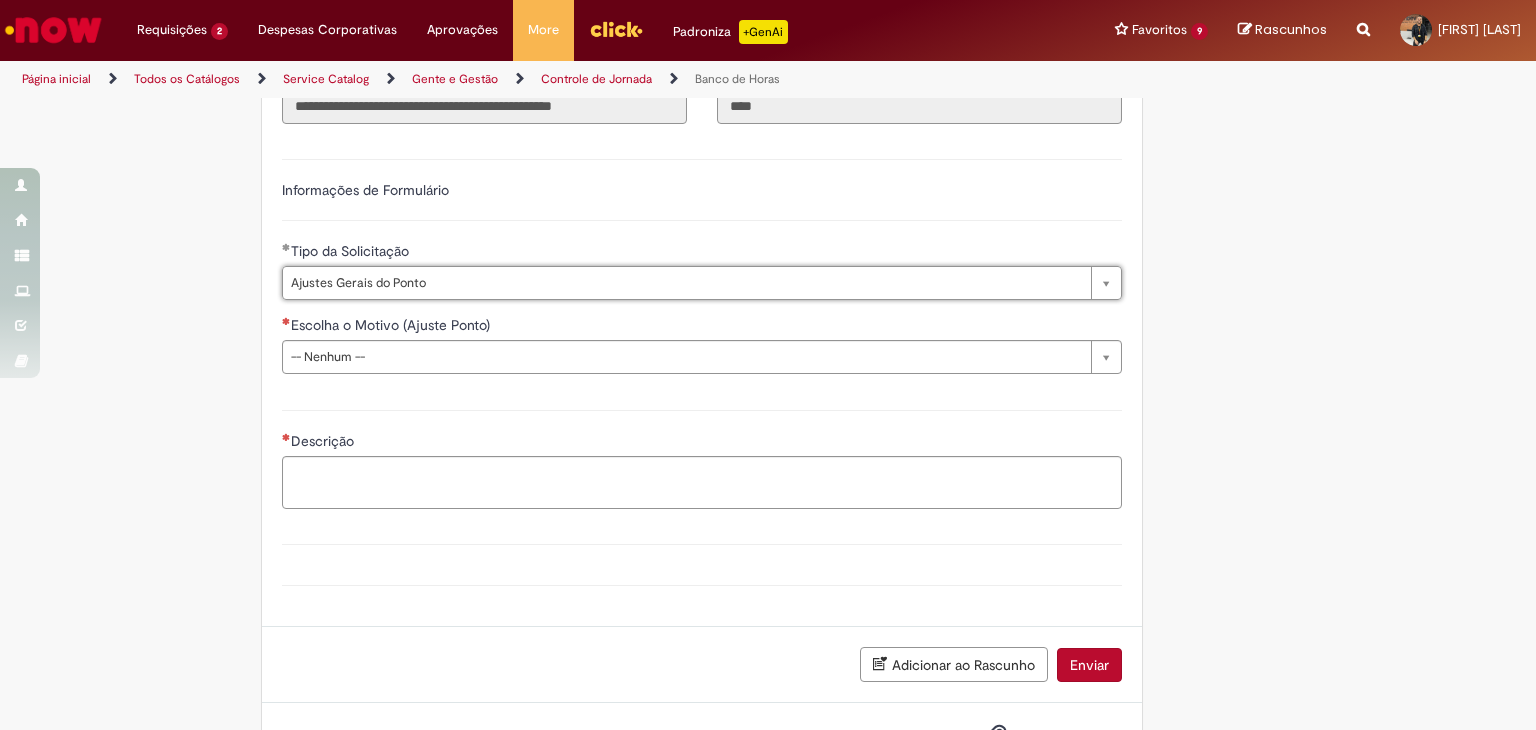 scroll, scrollTop: 0, scrollLeft: 147, axis: horizontal 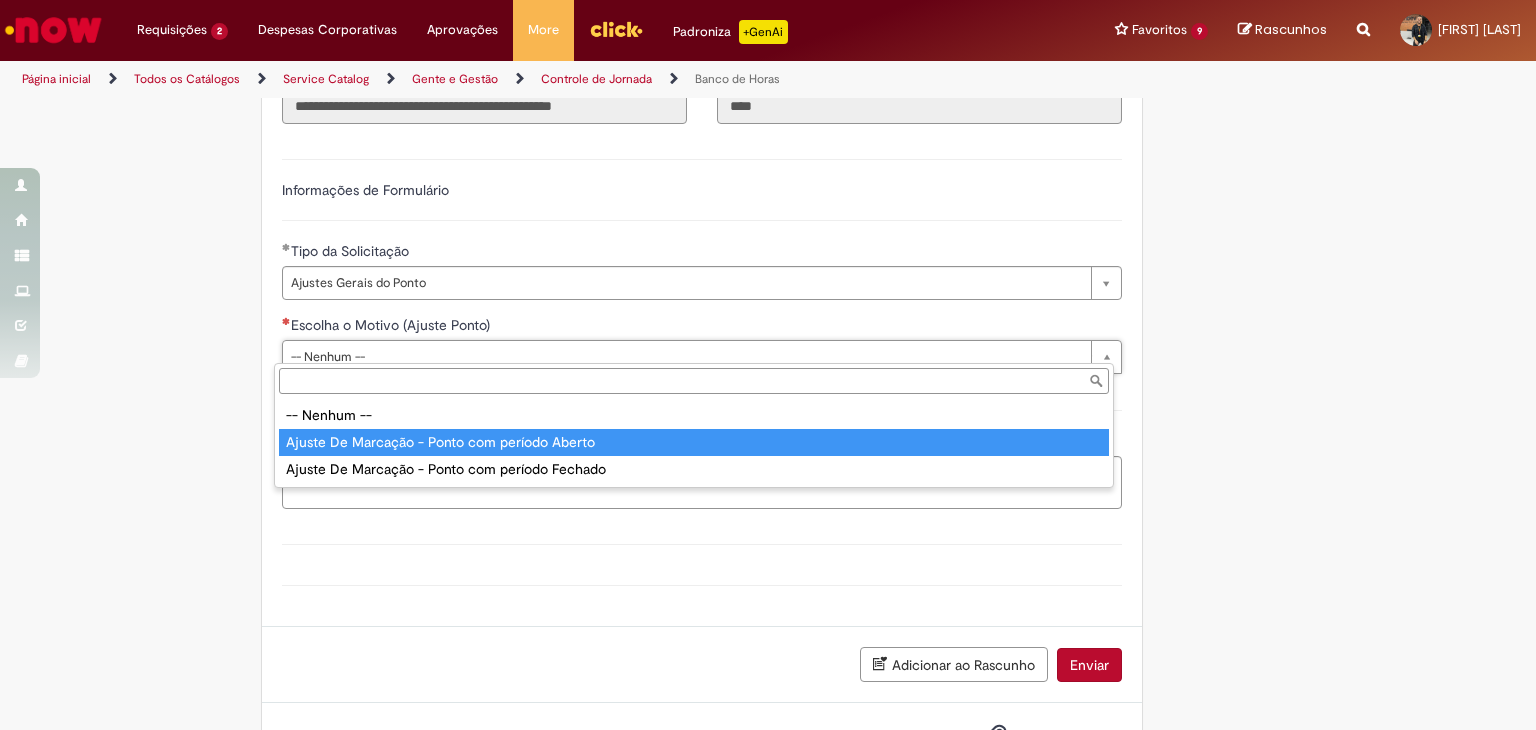 type on "**********" 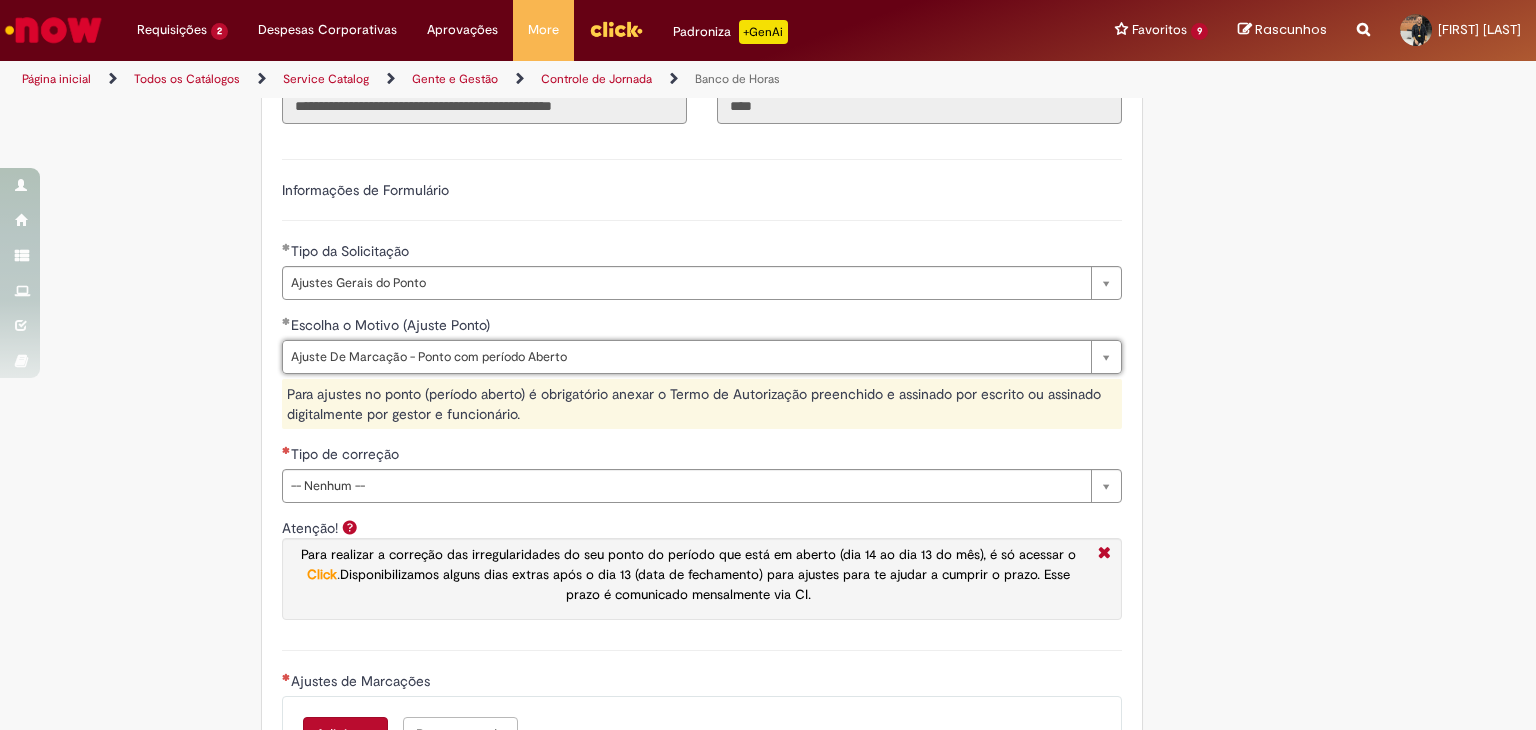scroll, scrollTop: 1336, scrollLeft: 0, axis: vertical 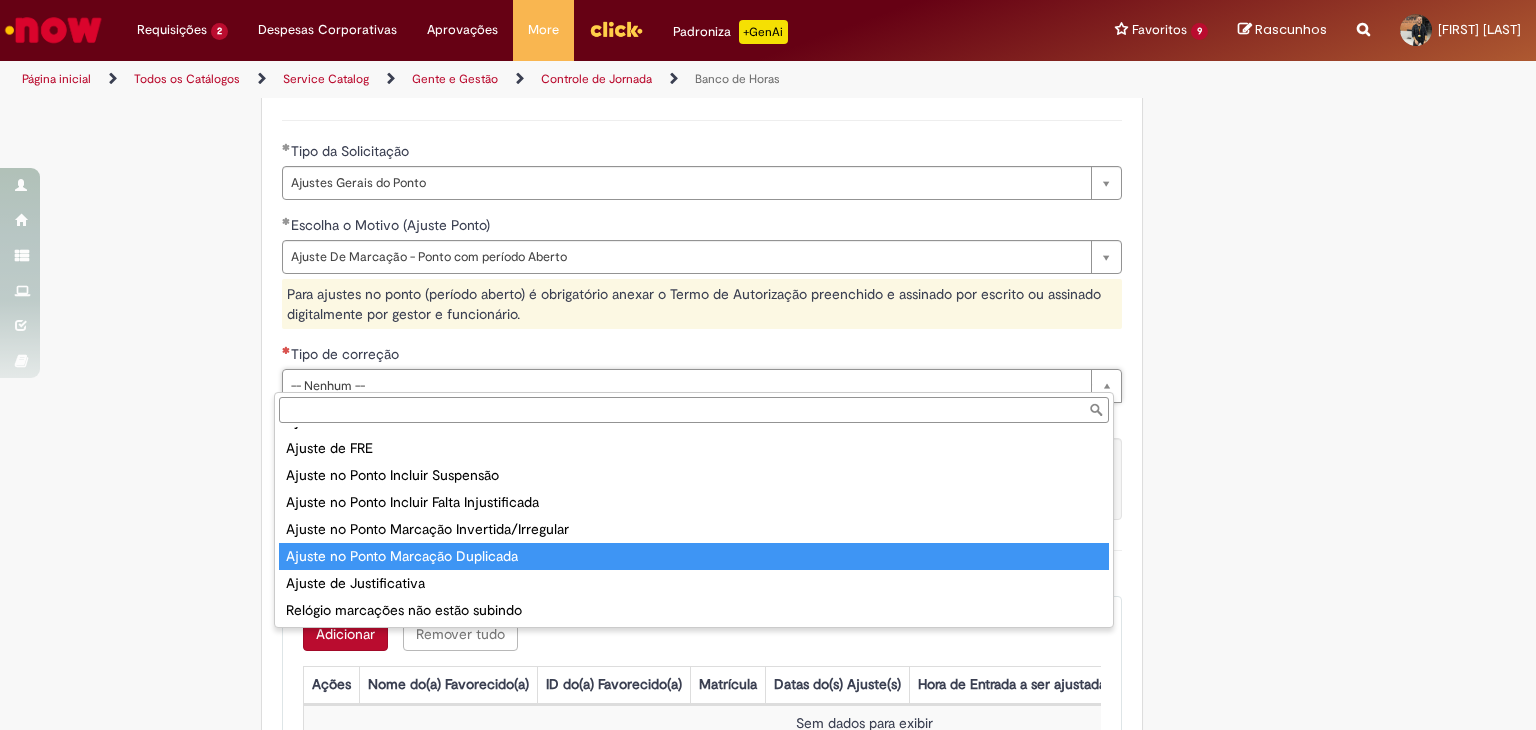 type on "**********" 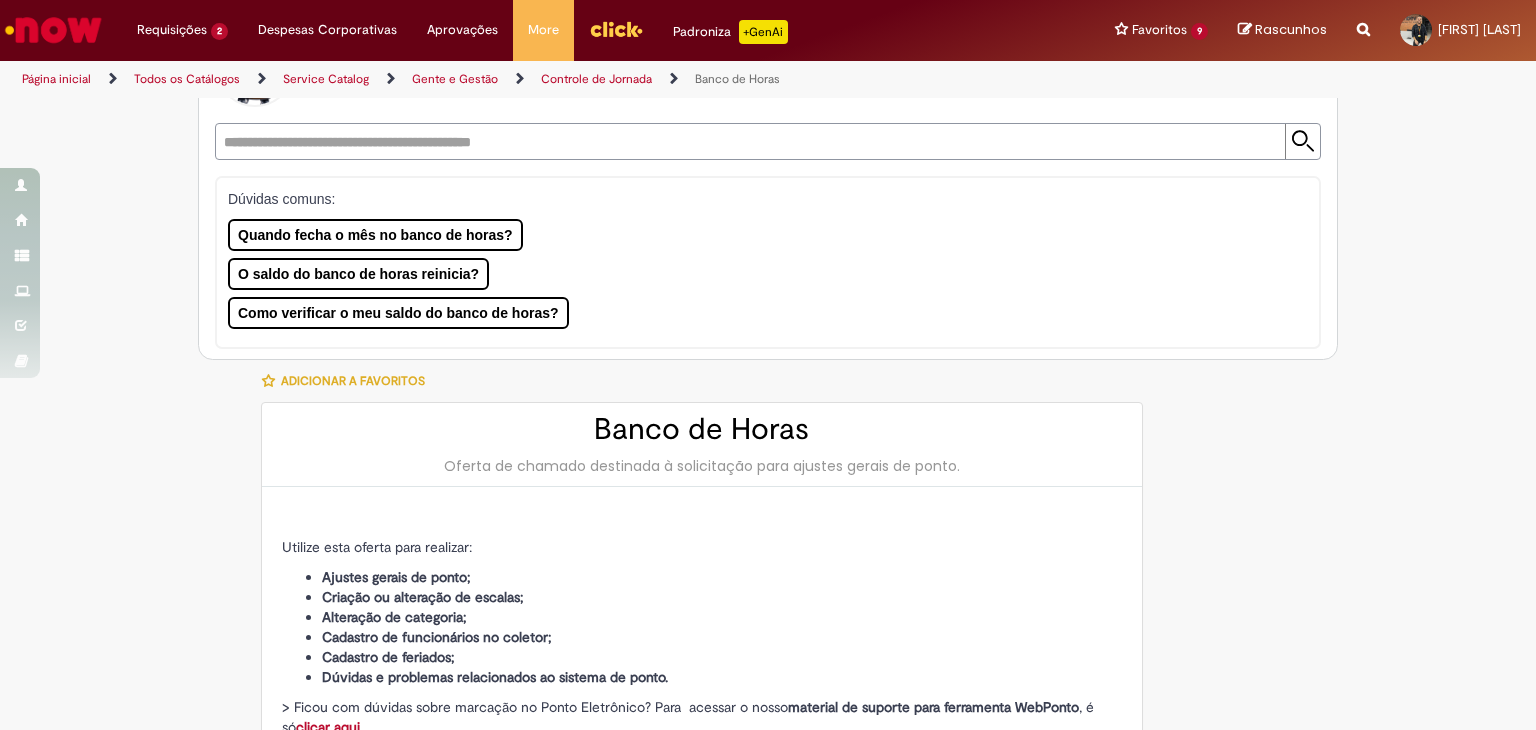 scroll, scrollTop: 0, scrollLeft: 0, axis: both 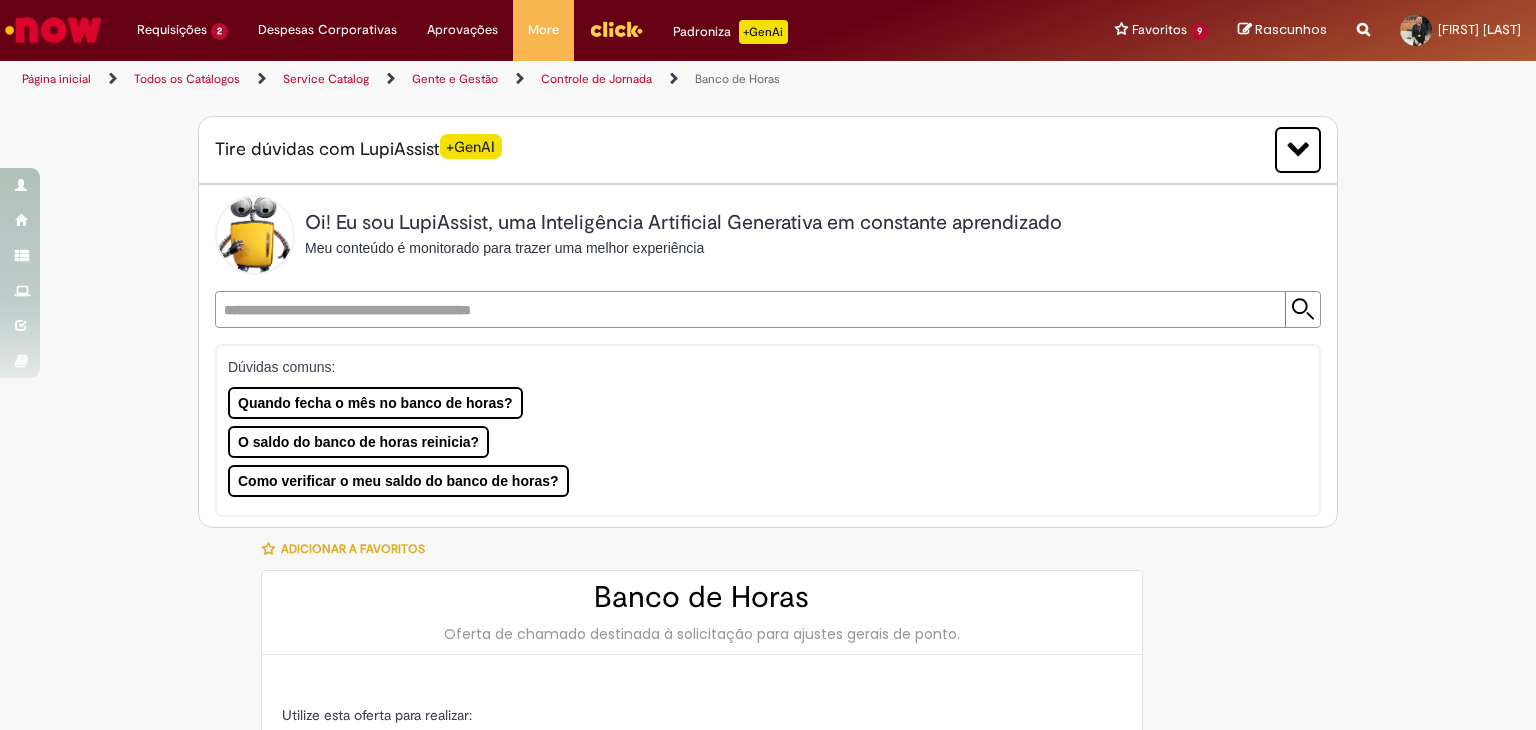 click at bounding box center (53, 30) 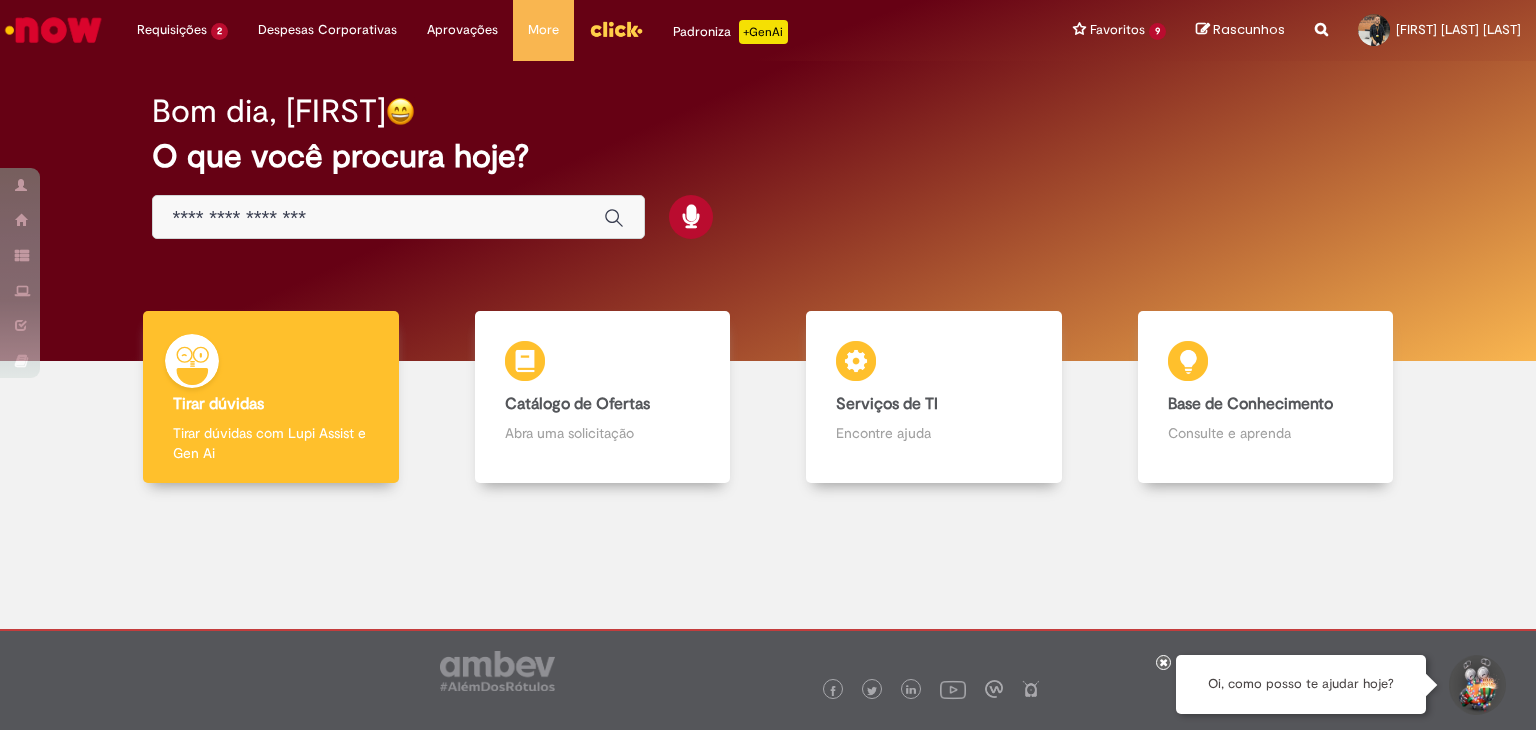 scroll, scrollTop: 0, scrollLeft: 0, axis: both 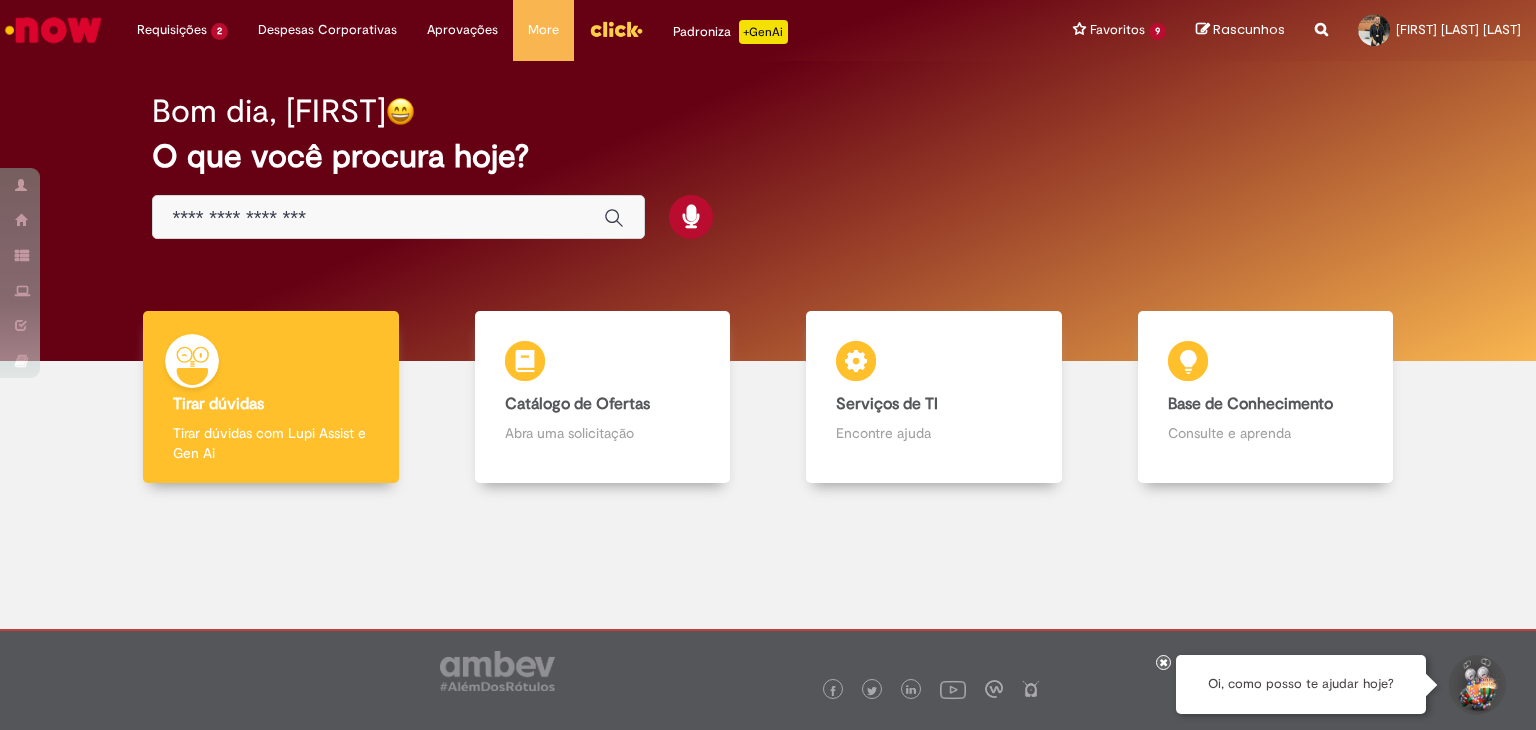 drag, startPoint x: 180, startPoint y: 75, endPoint x: 436, endPoint y: 142, distance: 264.62238 